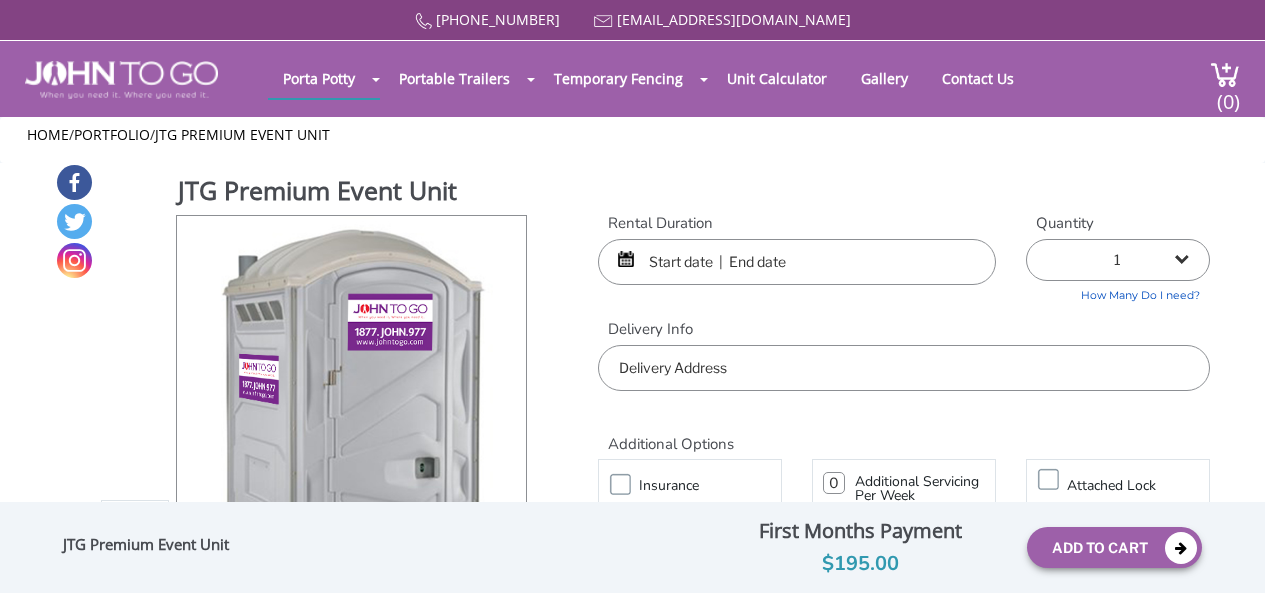 scroll, scrollTop: 0, scrollLeft: 0, axis: both 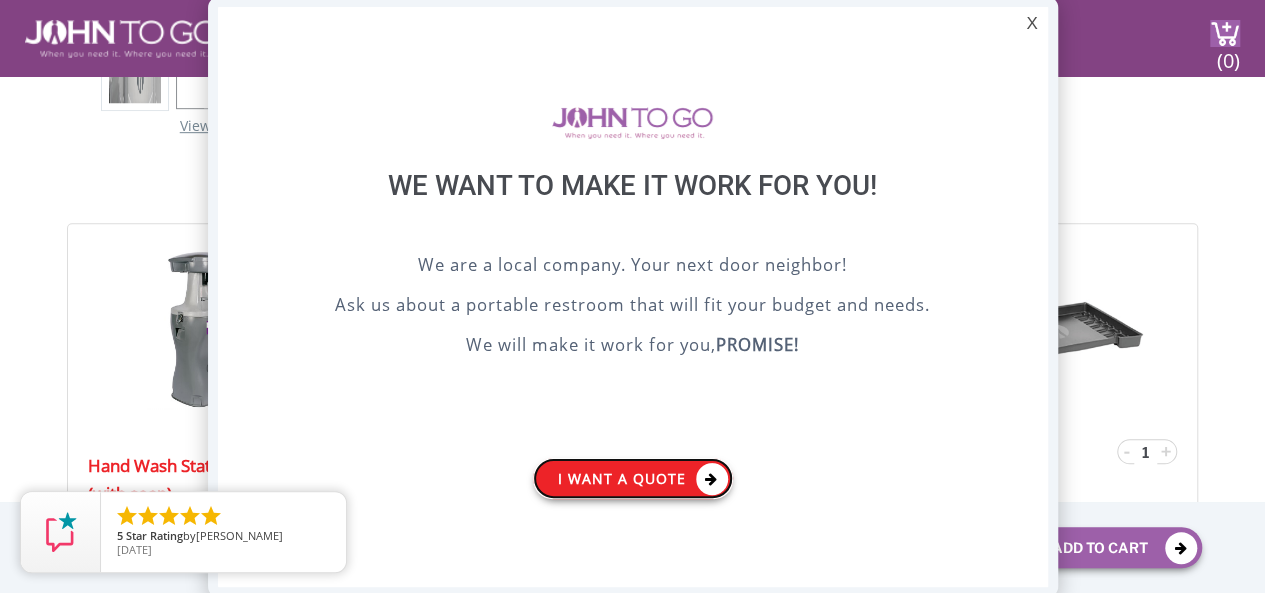 click on "I want a Quote" at bounding box center [633, 478] 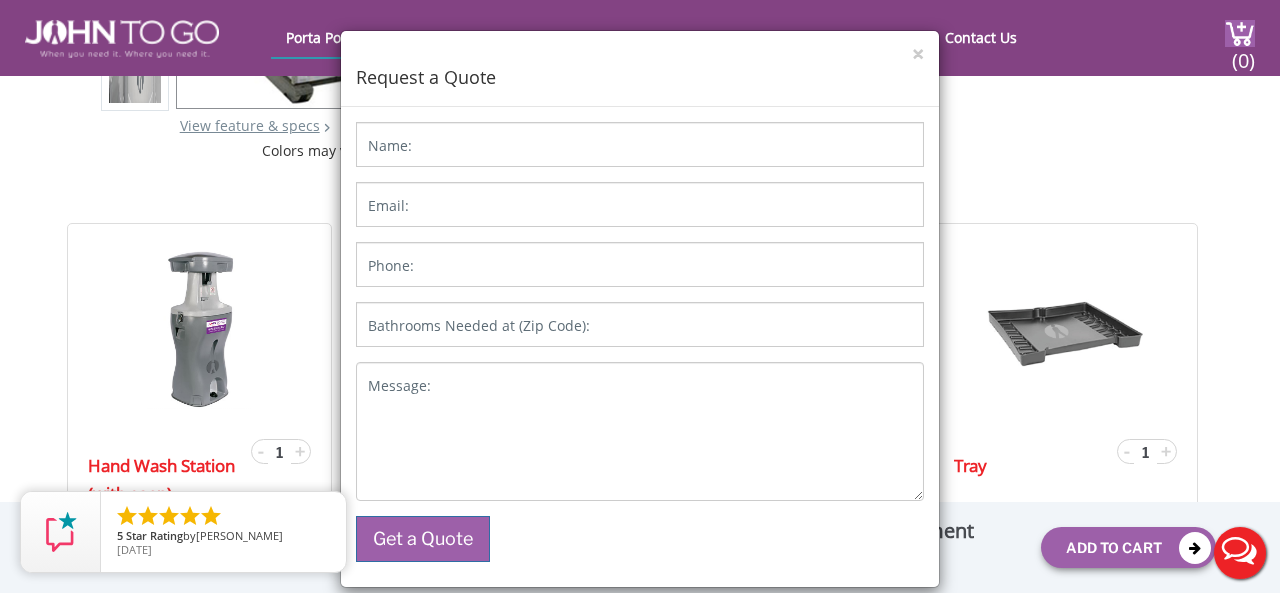 scroll, scrollTop: 0, scrollLeft: 0, axis: both 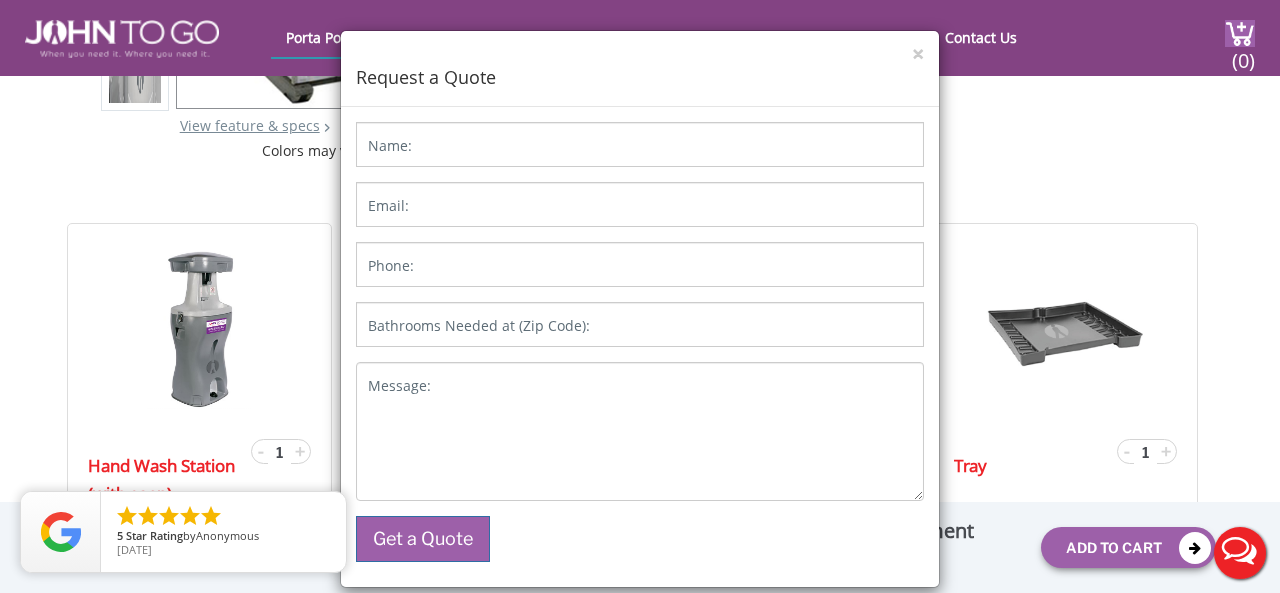 click on "Live Chat" at bounding box center (1240, 553) 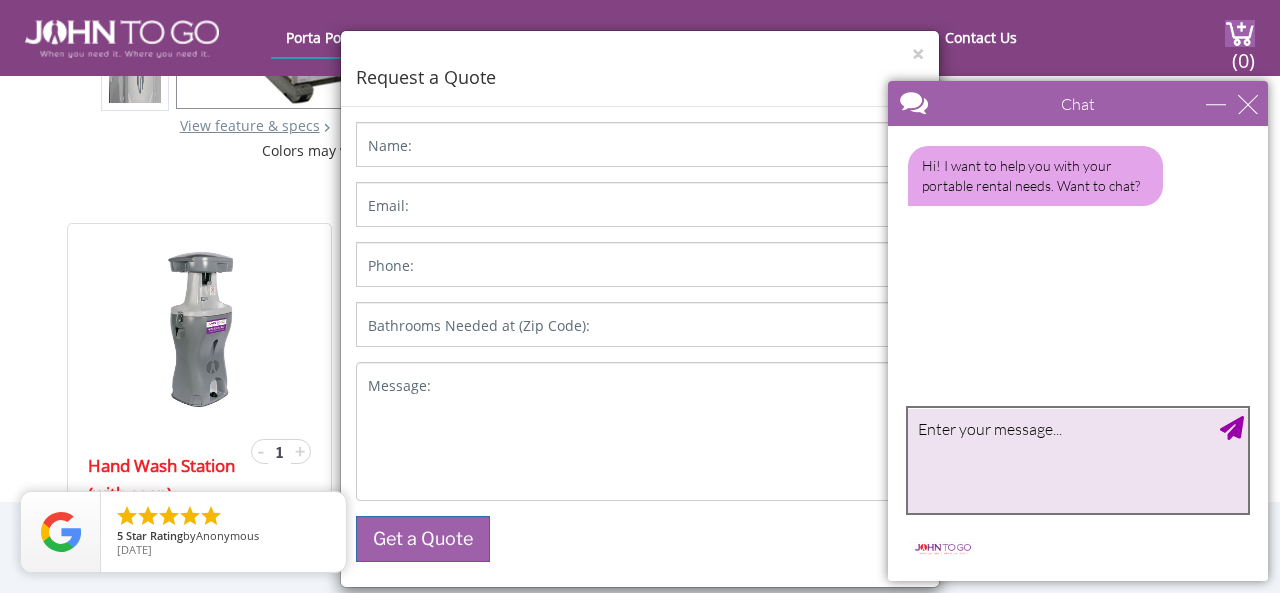 click at bounding box center (1078, 460) 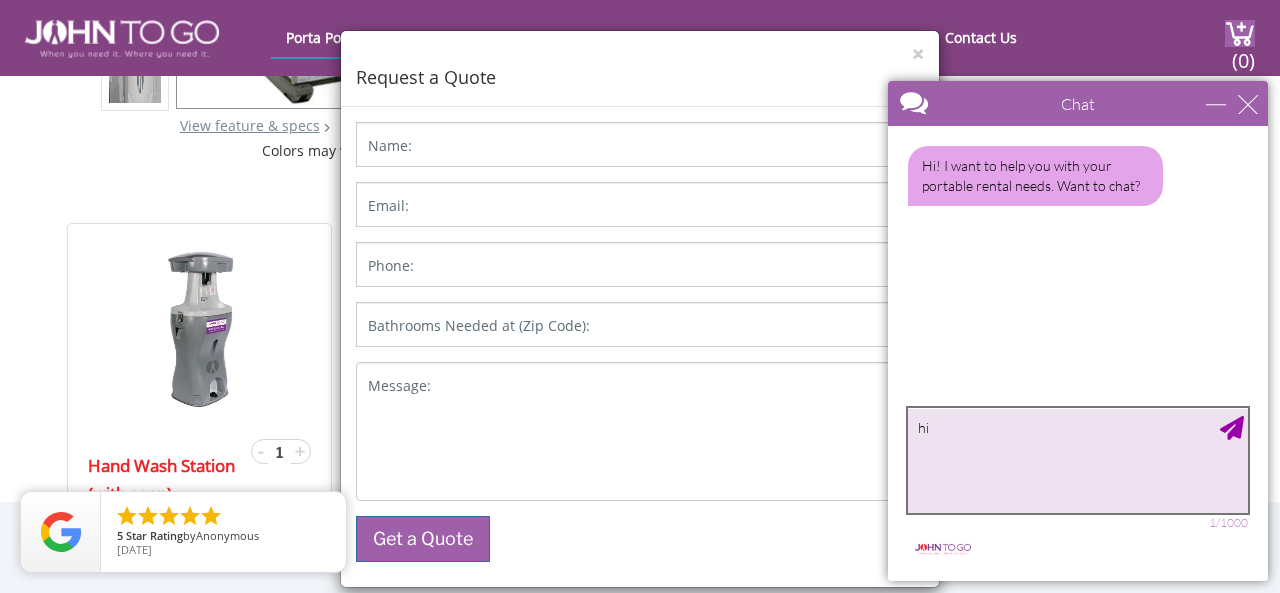 type on "hii" 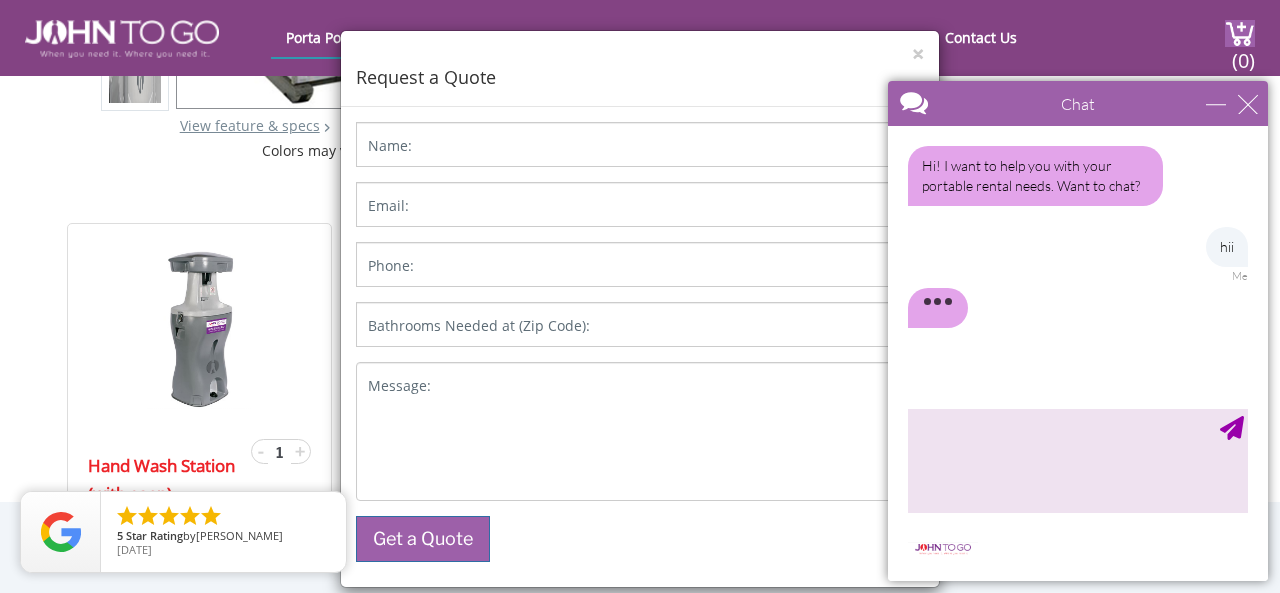 click on "×
Request a Quote" at bounding box center [640, 69] 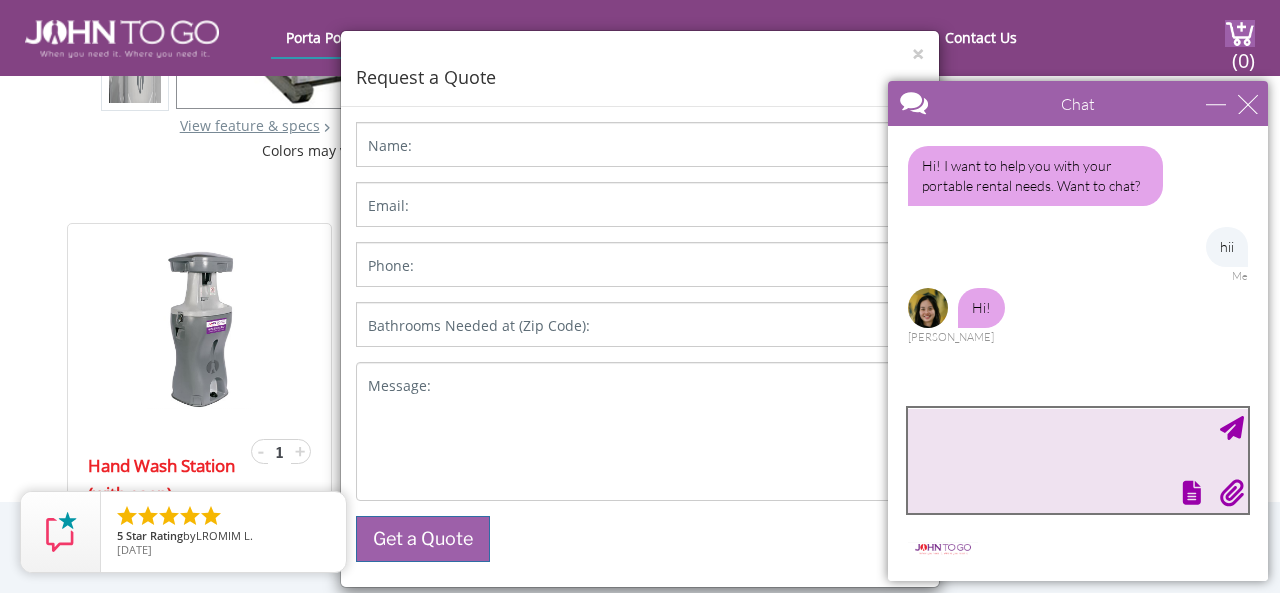 click at bounding box center [1078, 460] 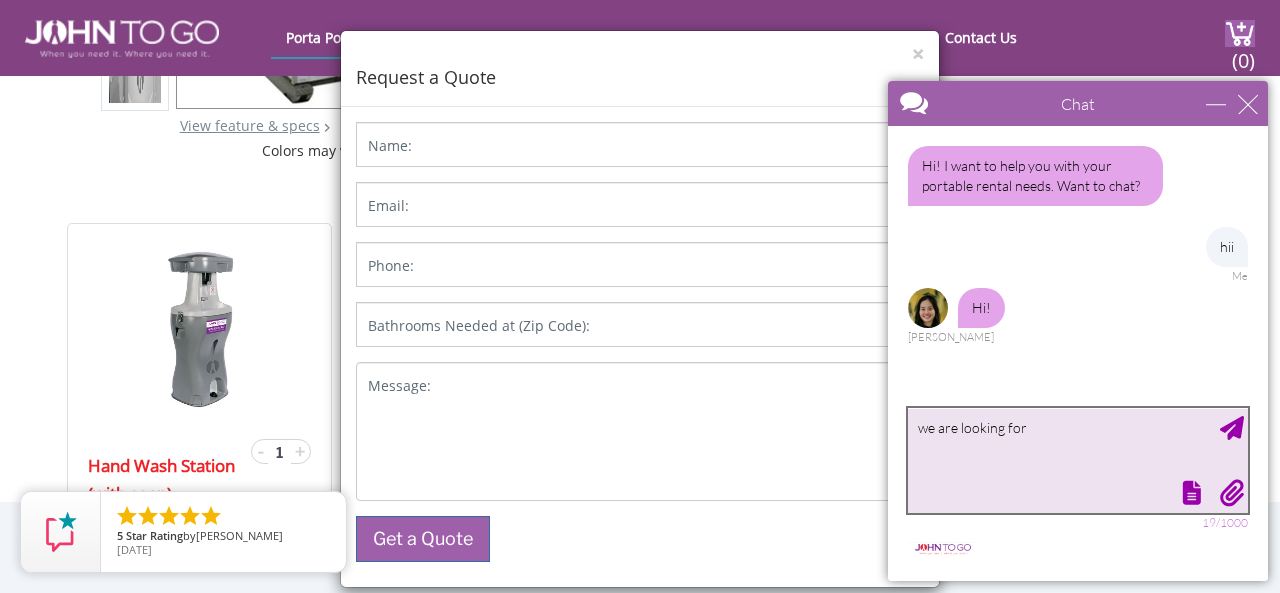 paste on "Portable Toilets 2 UNITS" 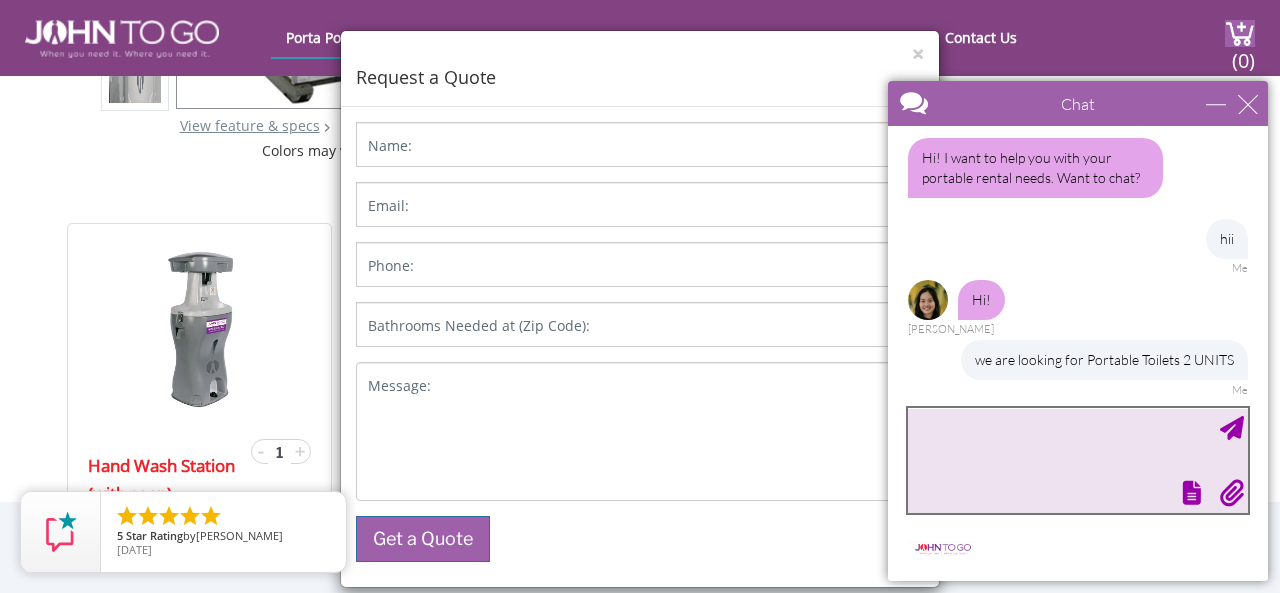 scroll, scrollTop: 128, scrollLeft: 0, axis: vertical 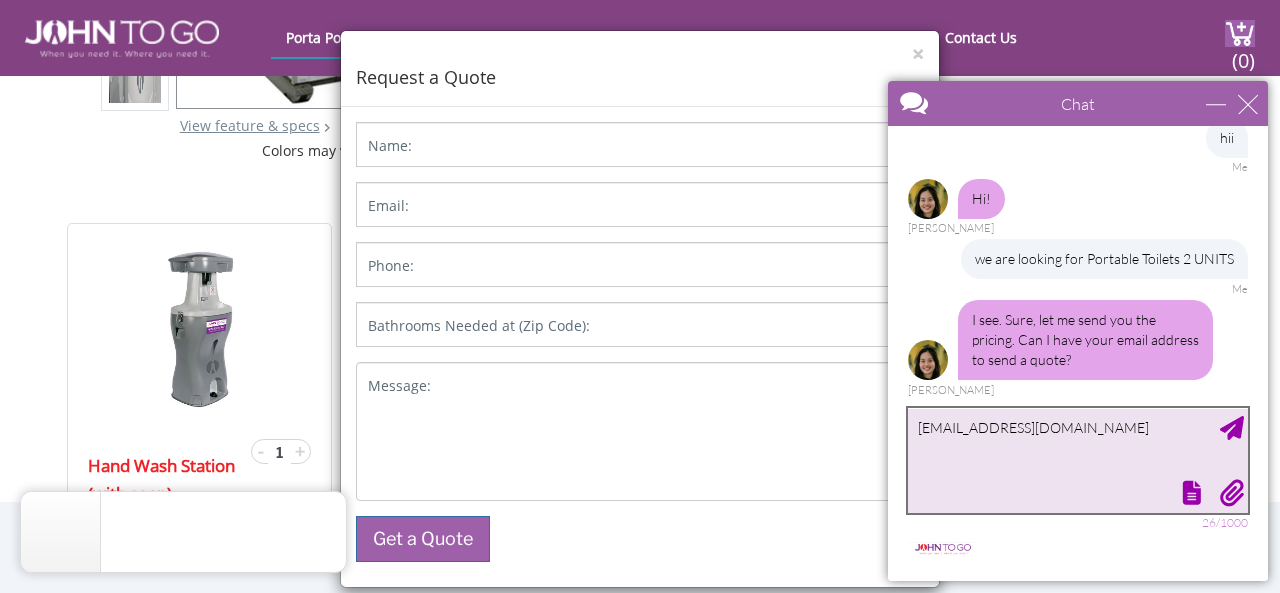 type on "[EMAIL_ADDRESS][DOMAIN_NAME]" 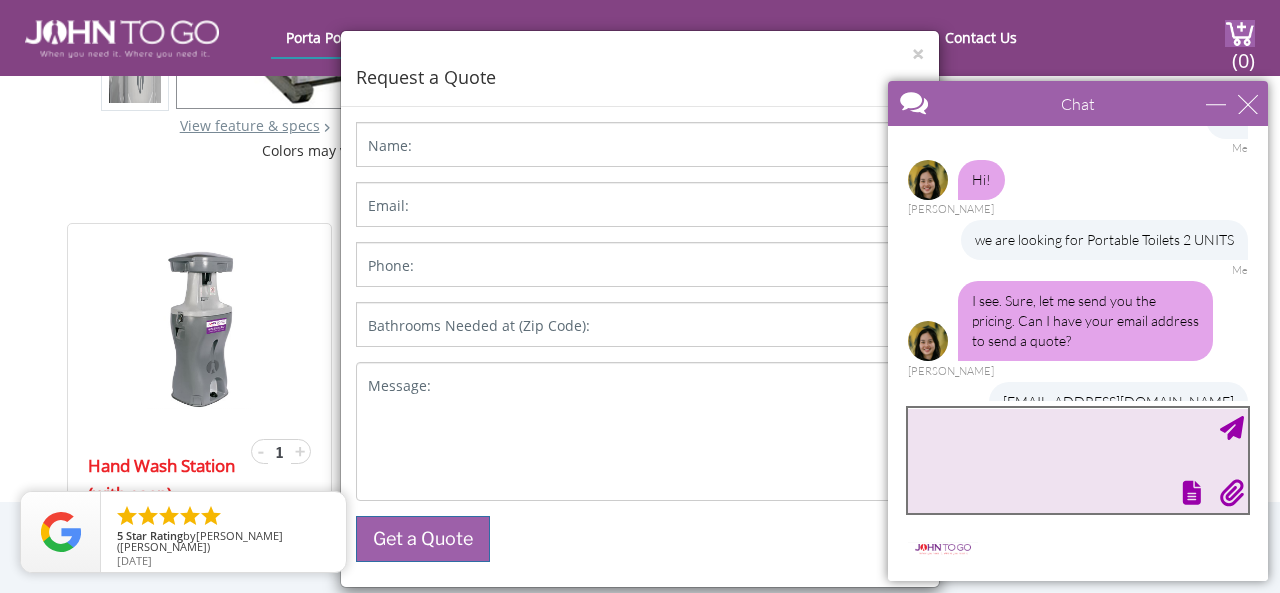 scroll, scrollTop: 189, scrollLeft: 0, axis: vertical 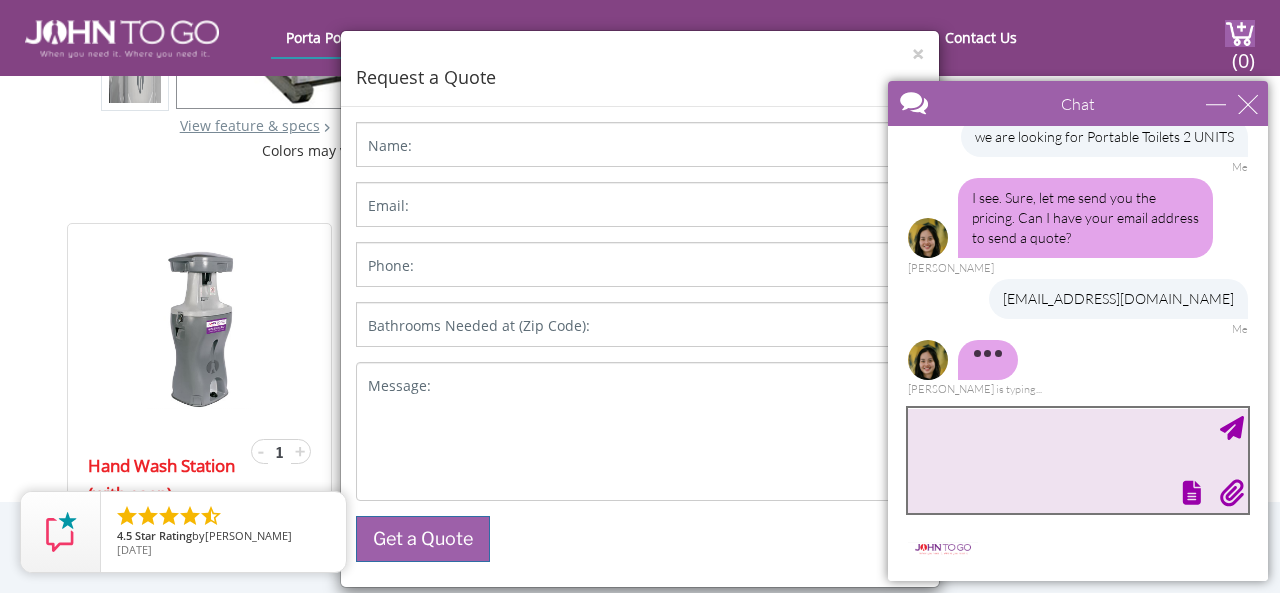 click at bounding box center (1078, 460) 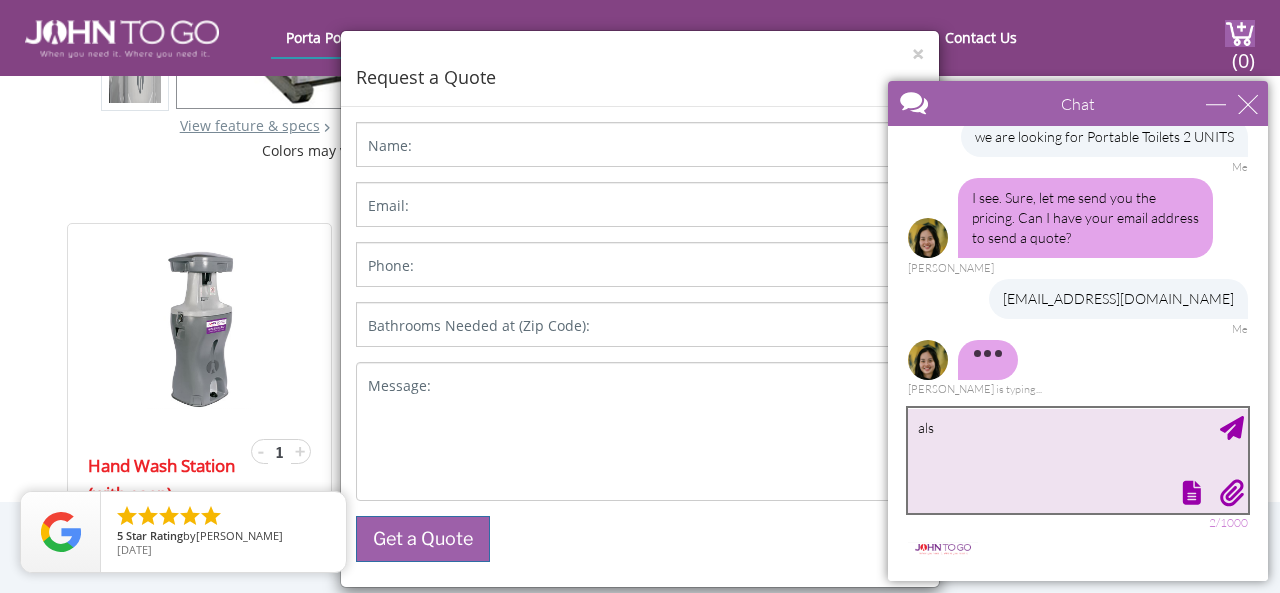 scroll, scrollTop: 189, scrollLeft: 0, axis: vertical 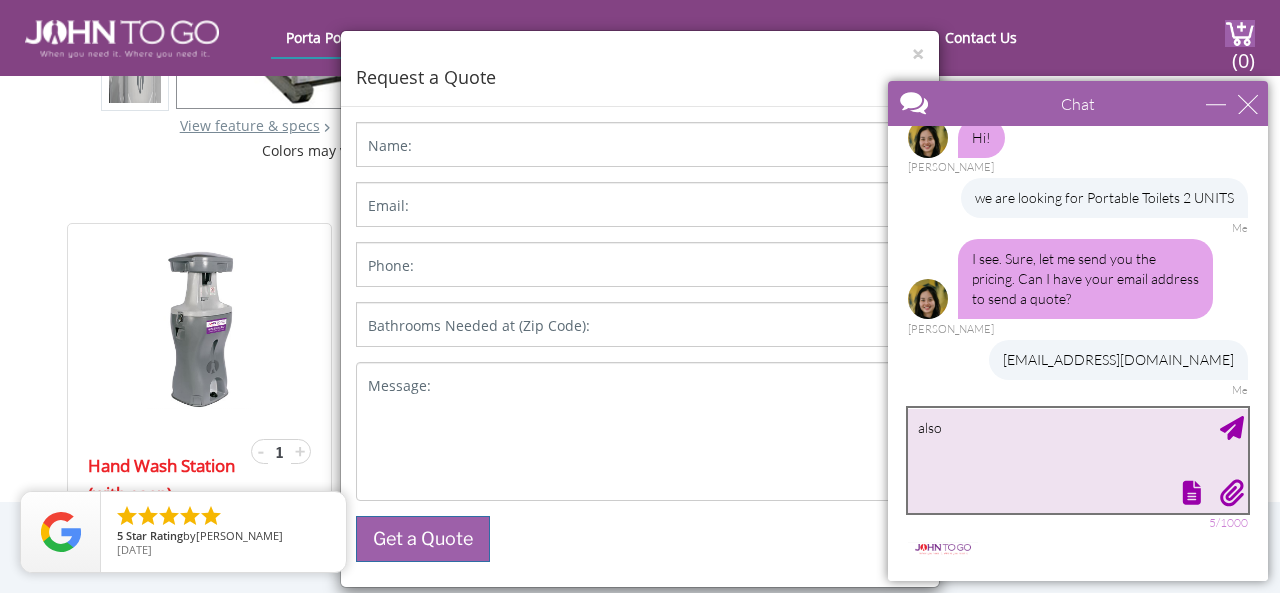 paste on "Handwashing station 1 UNIT" 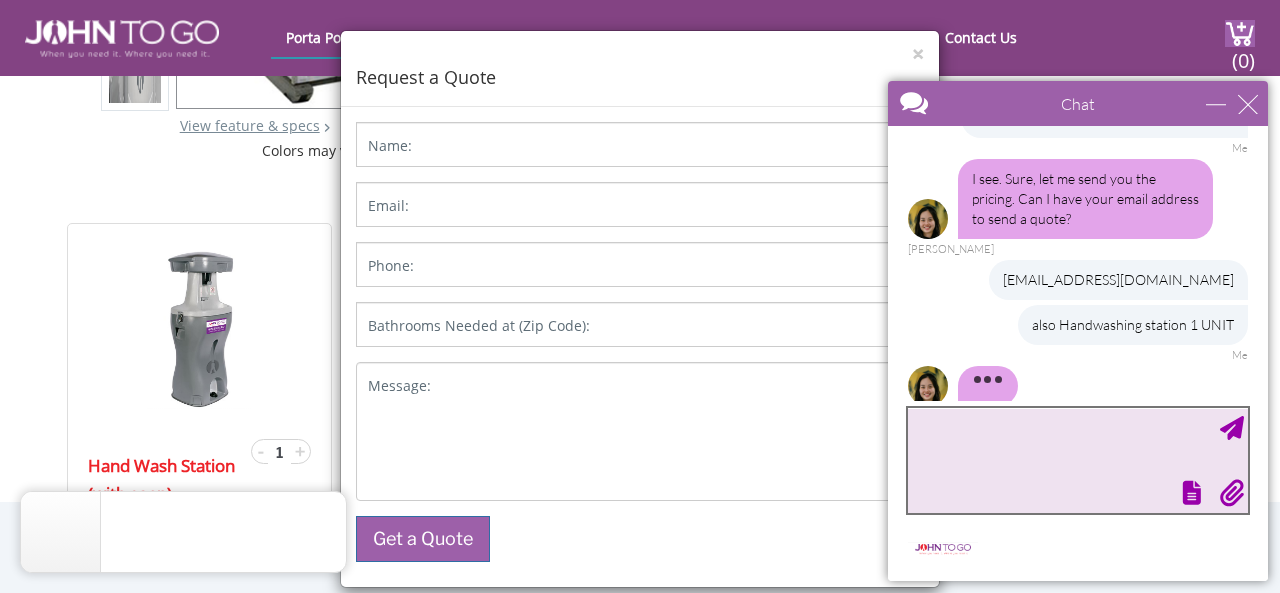 scroll, scrollTop: 295, scrollLeft: 0, axis: vertical 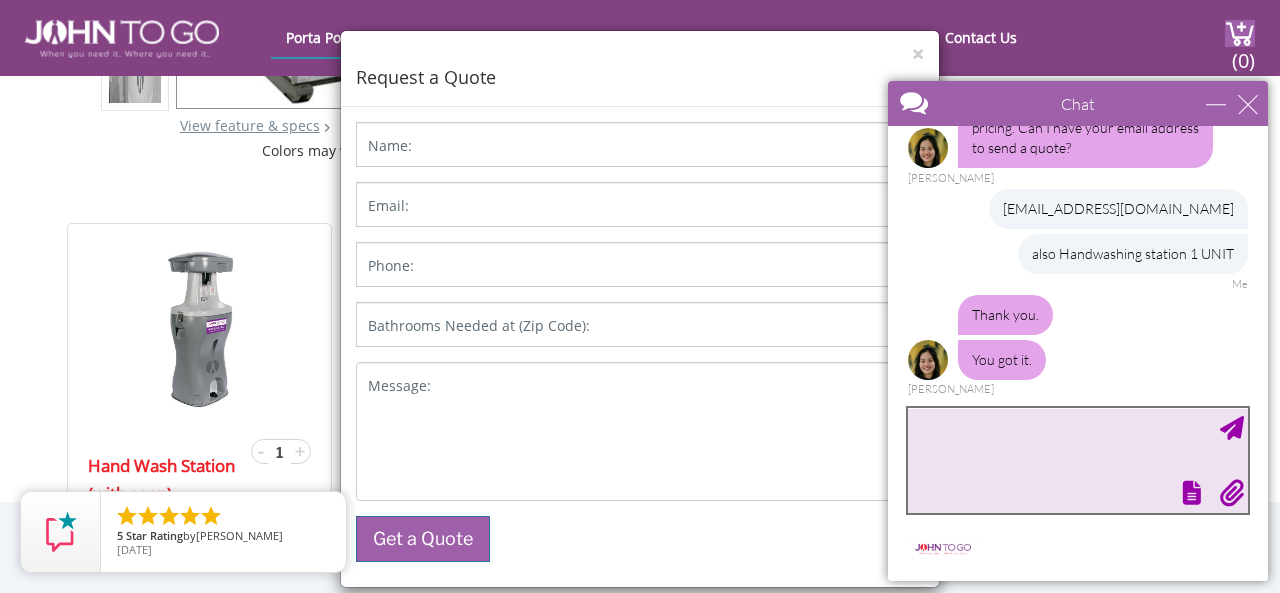 click at bounding box center [1078, 460] 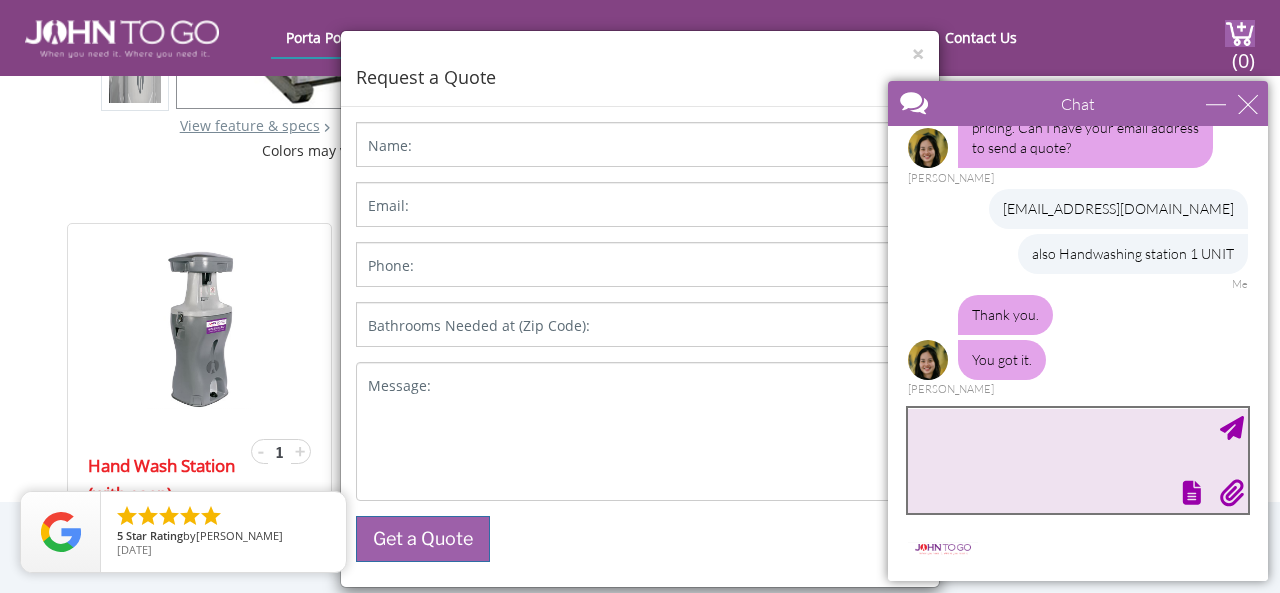 paste on "[GEOGRAPHIC_DATA]	[US_STATE][GEOGRAPHIC_DATA]	20210" 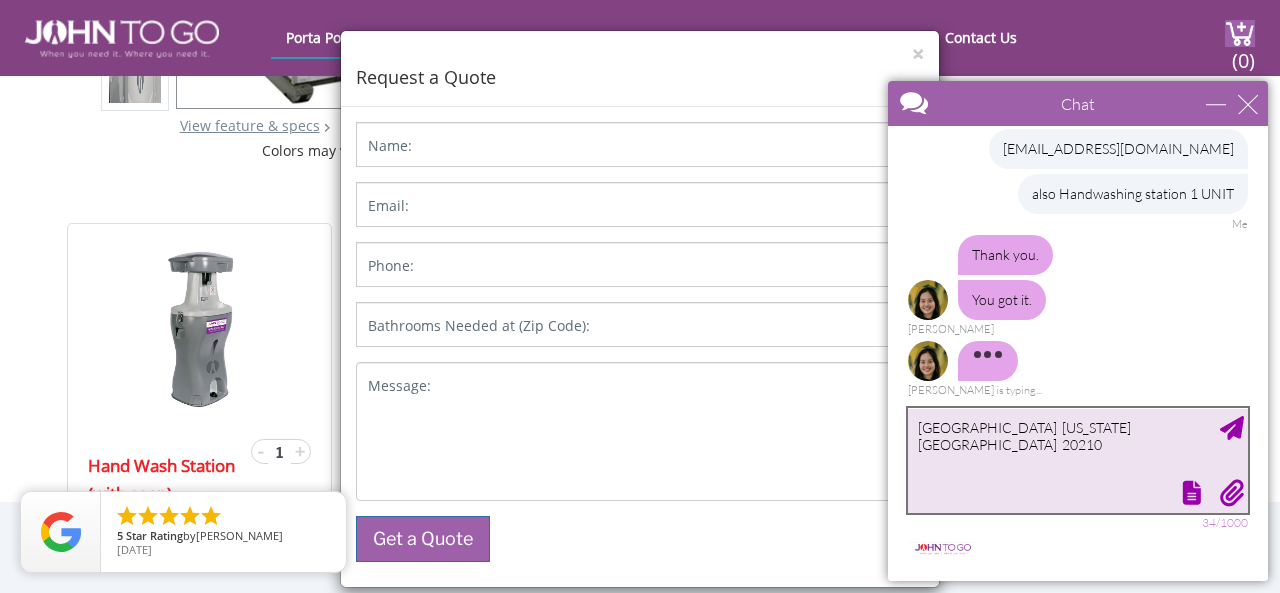 scroll, scrollTop: 425, scrollLeft: 0, axis: vertical 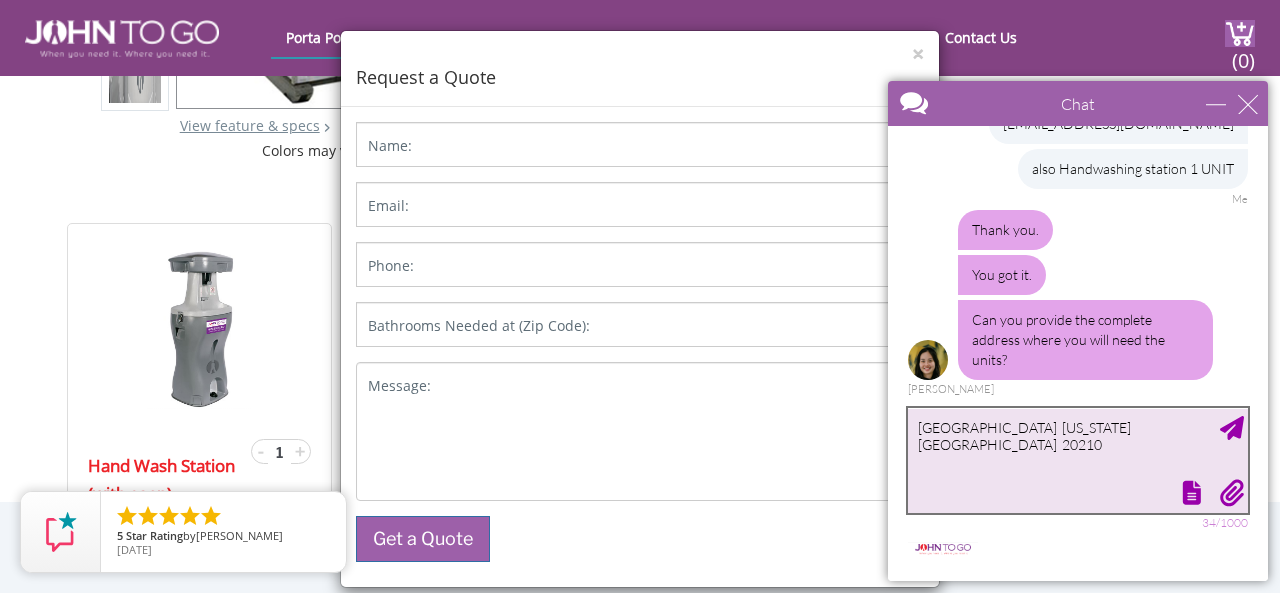 click on "[GEOGRAPHIC_DATA]	[US_STATE][GEOGRAPHIC_DATA]	20210" at bounding box center [1078, 460] 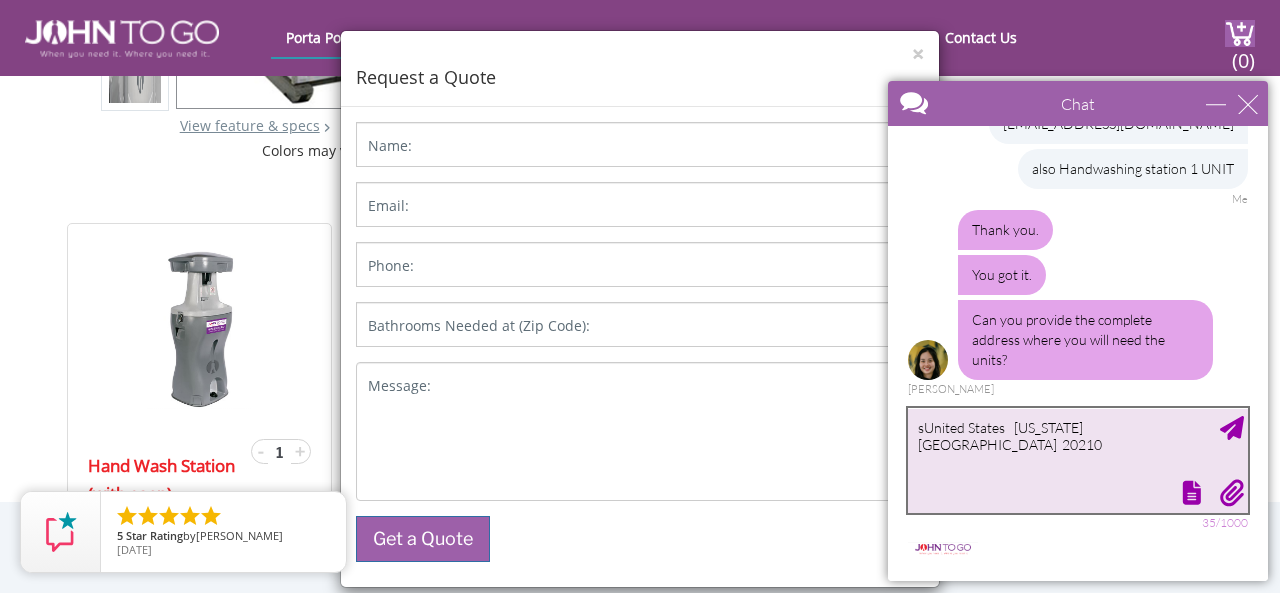type on "[GEOGRAPHIC_DATA]	[US_STATE][GEOGRAPHIC_DATA]	20210" 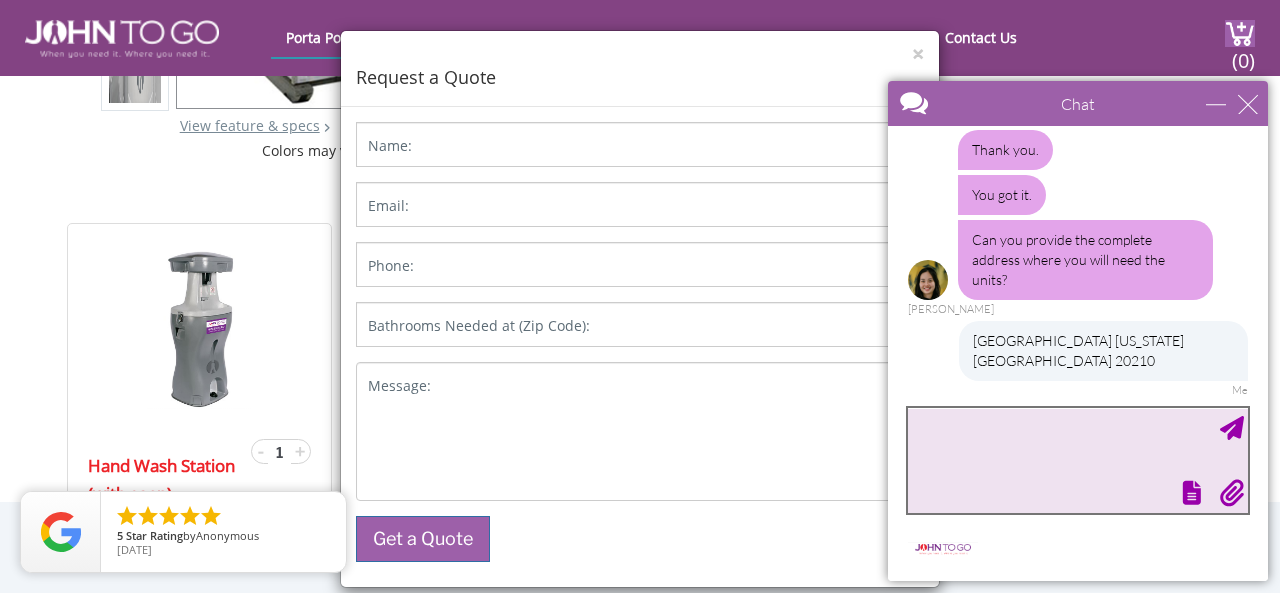 scroll, scrollTop: 546, scrollLeft: 0, axis: vertical 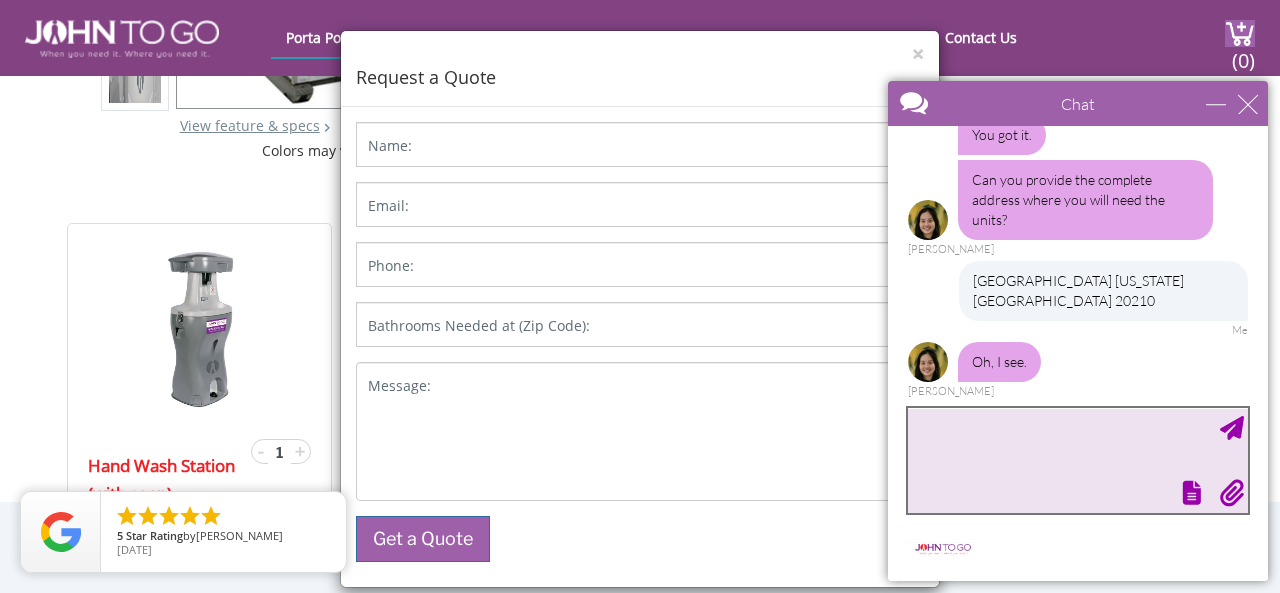 paste on "Location [GEOGRAPHIC_DATA] Border Patrol
NMSR80 Tactical Checkpoint
[GEOGRAPHIC_DATA], [US_STATE]
GPS: N31.810923, W-109.04913" 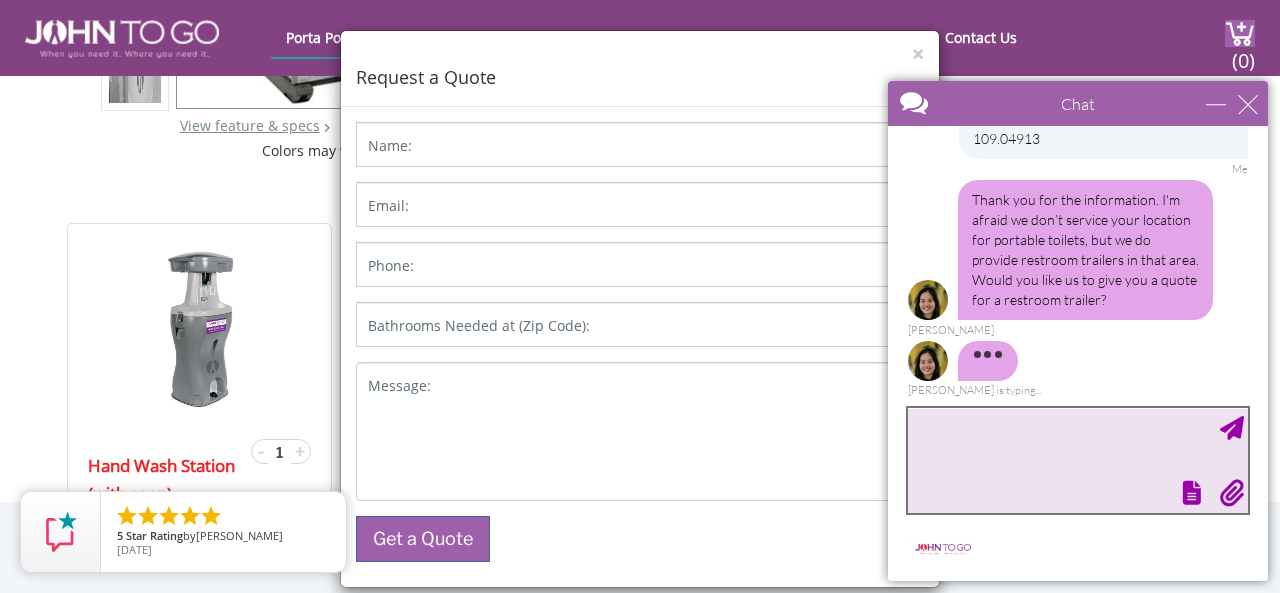 scroll, scrollTop: 828, scrollLeft: 0, axis: vertical 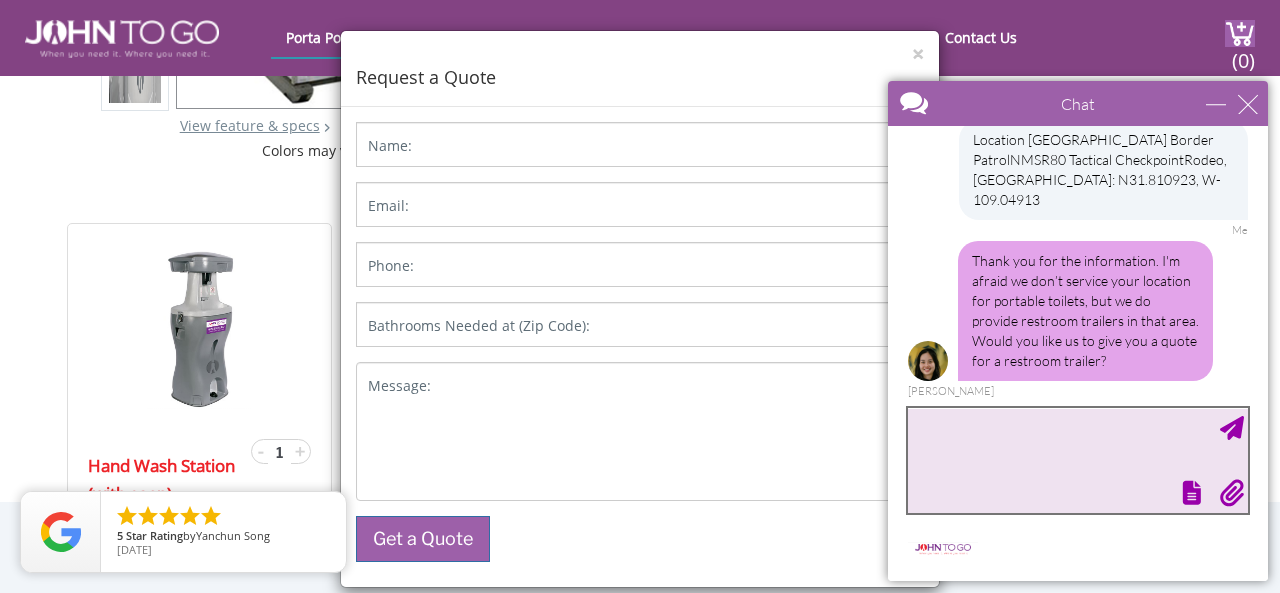 click at bounding box center (1078, 460) 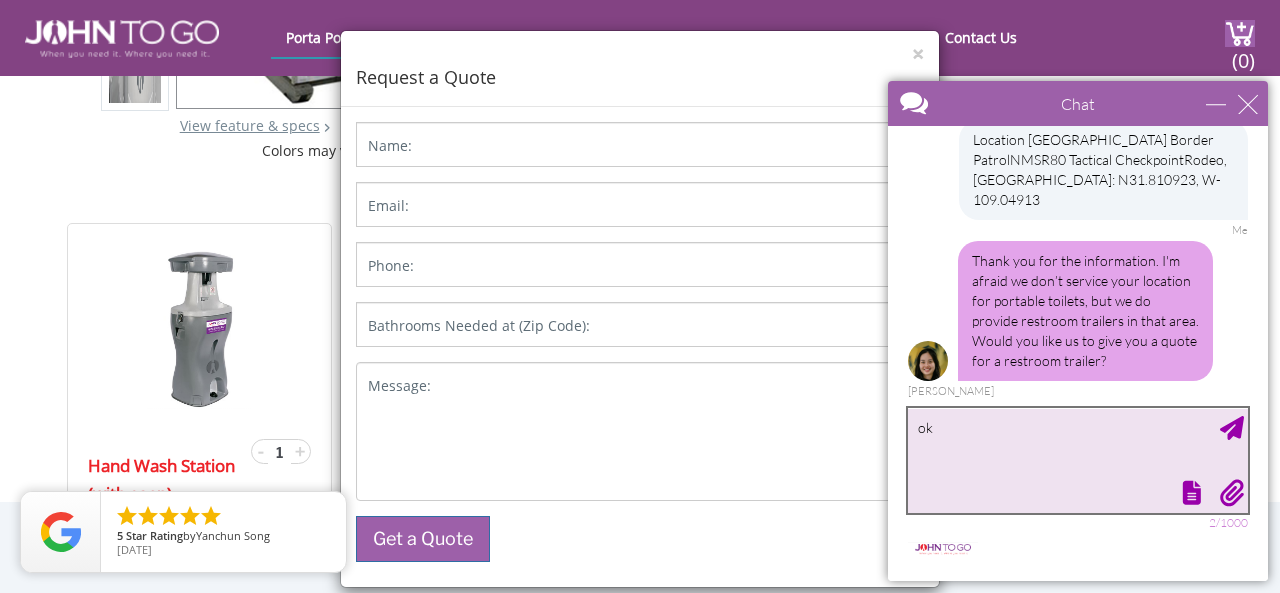 type on "ok" 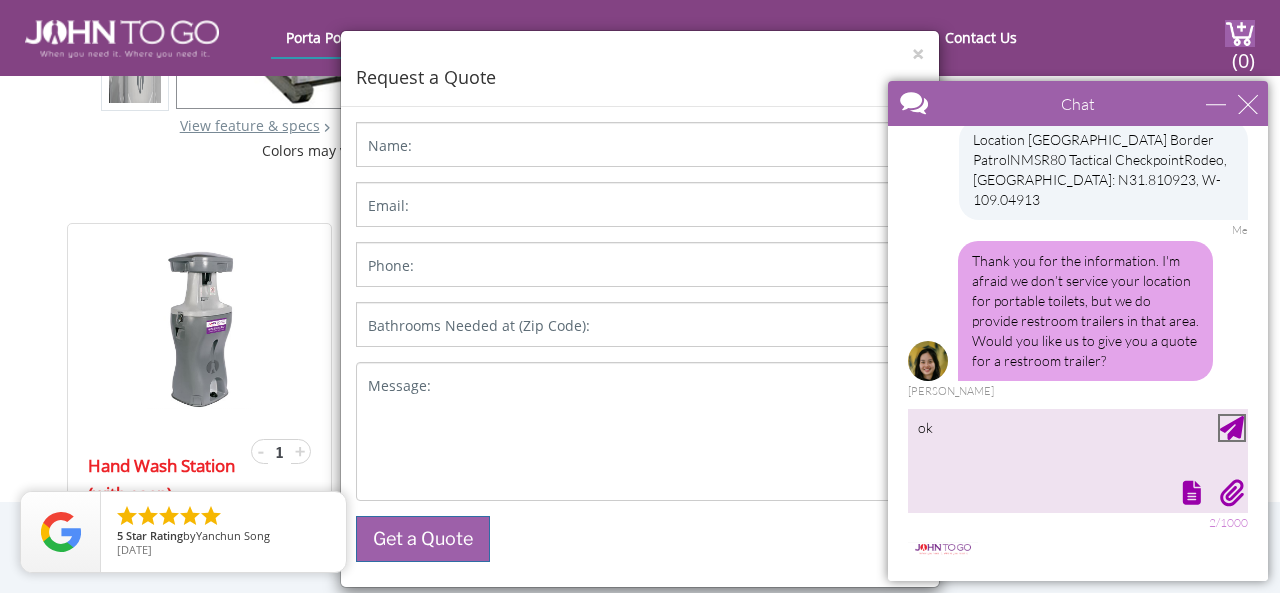 click at bounding box center (1232, 428) 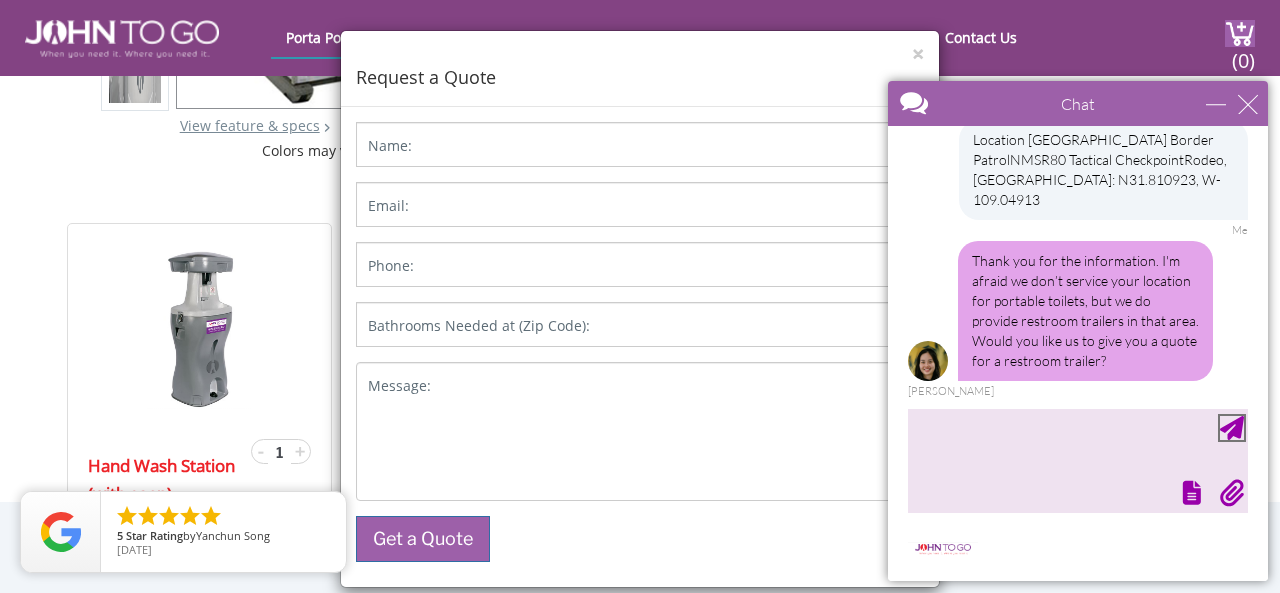 scroll, scrollTop: 889, scrollLeft: 0, axis: vertical 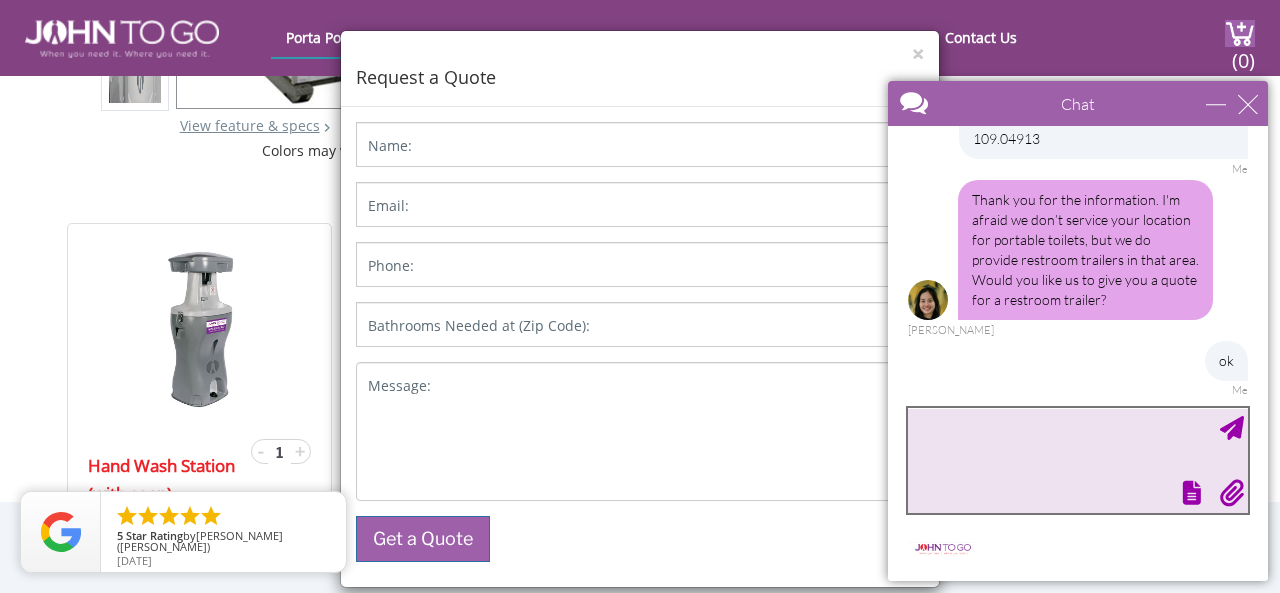 click at bounding box center (1078, 460) 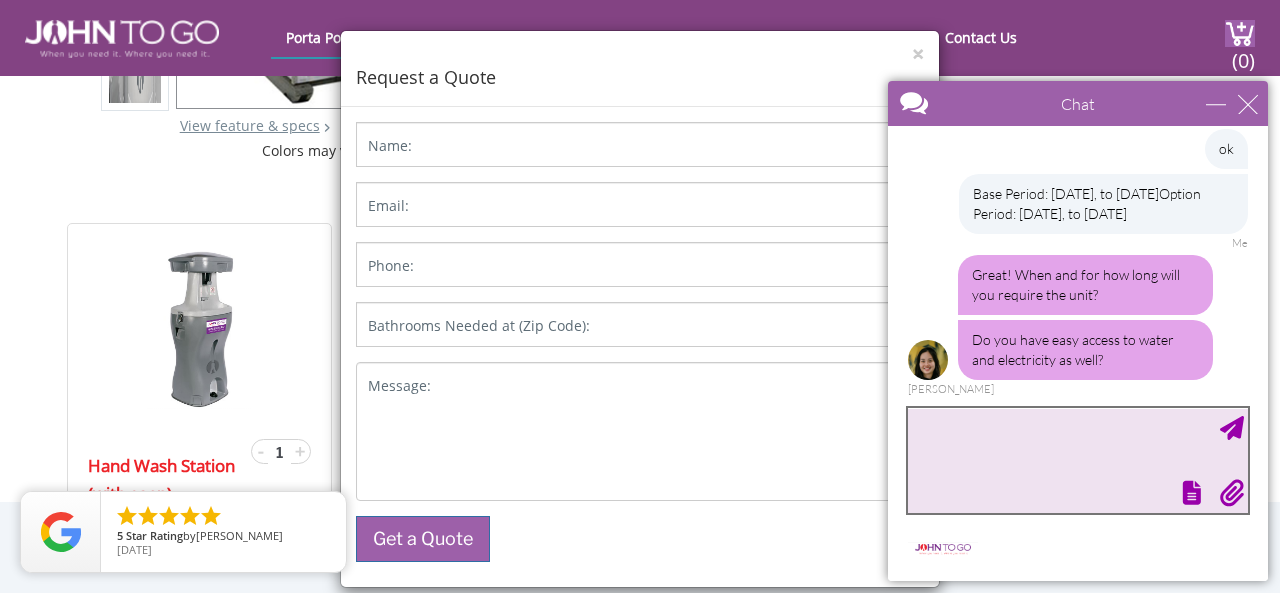 scroll, scrollTop: 1205, scrollLeft: 0, axis: vertical 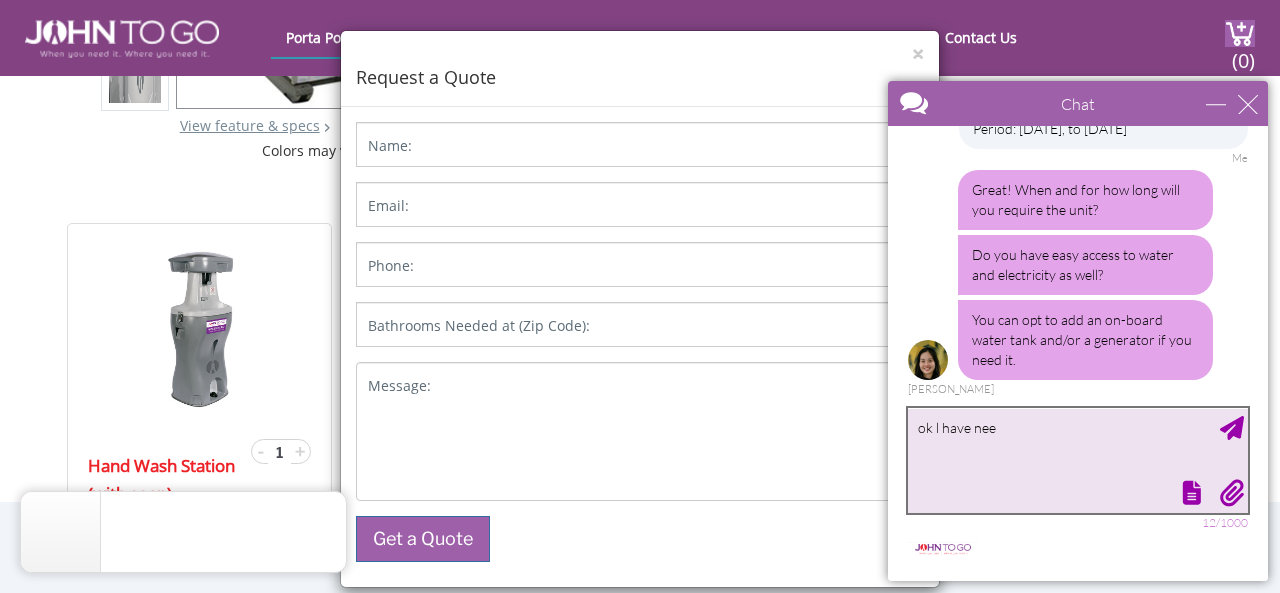 type on "ok l have need" 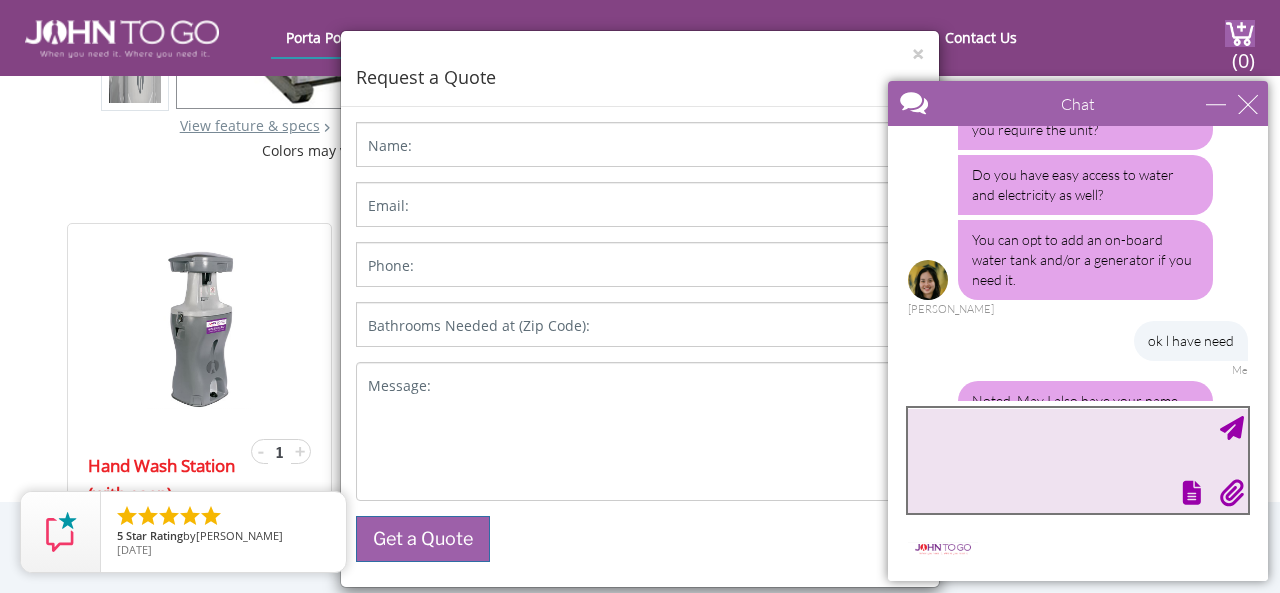 scroll, scrollTop: 1346, scrollLeft: 0, axis: vertical 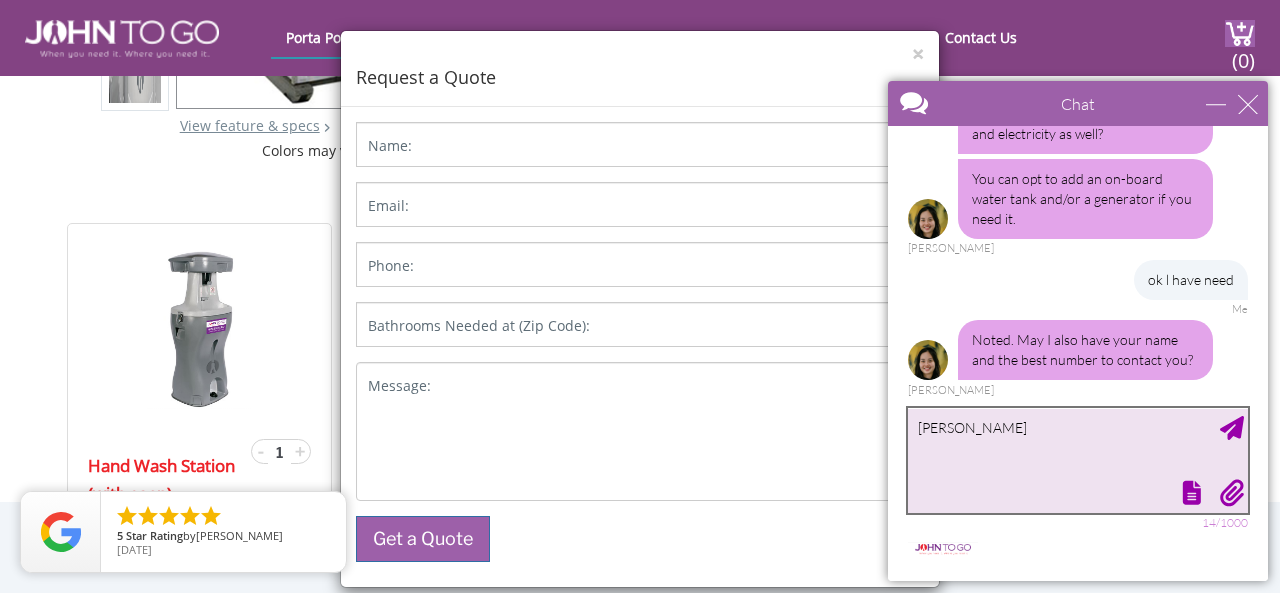 type on "[PERSON_NAME]" 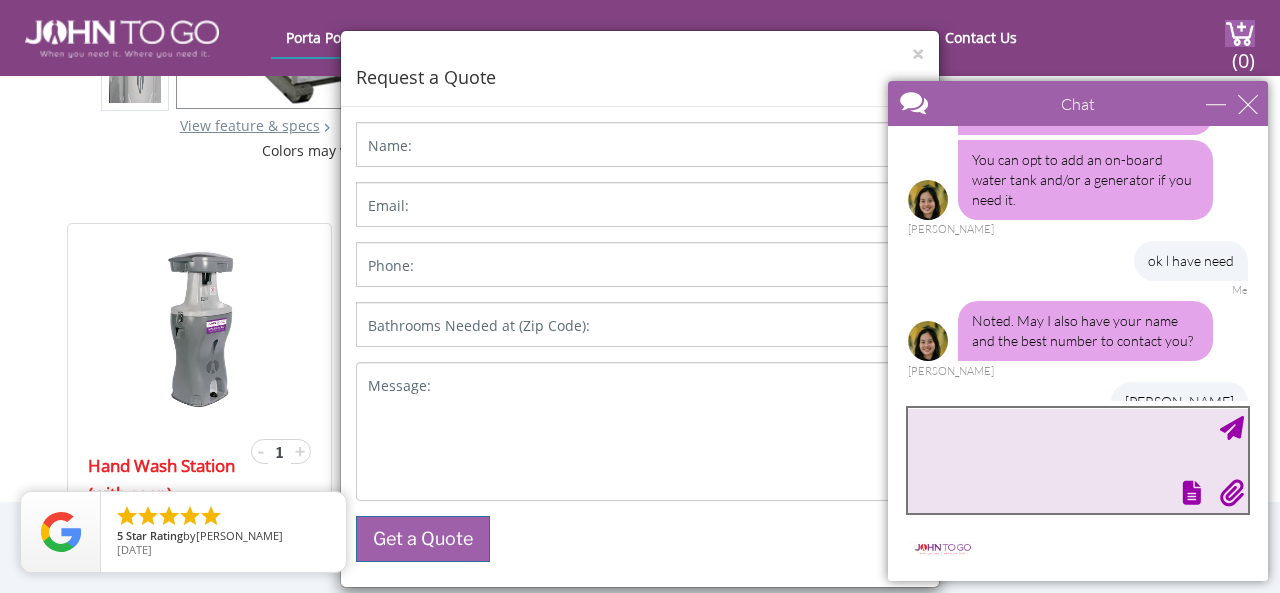 scroll, scrollTop: 1408, scrollLeft: 0, axis: vertical 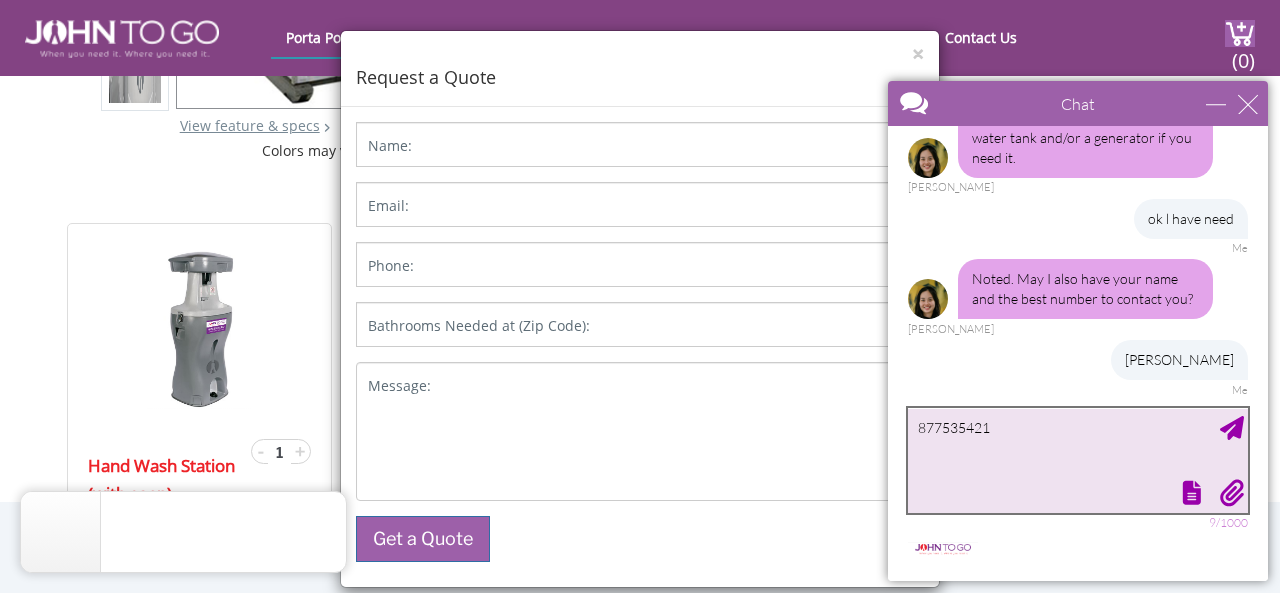 type on "8775354216" 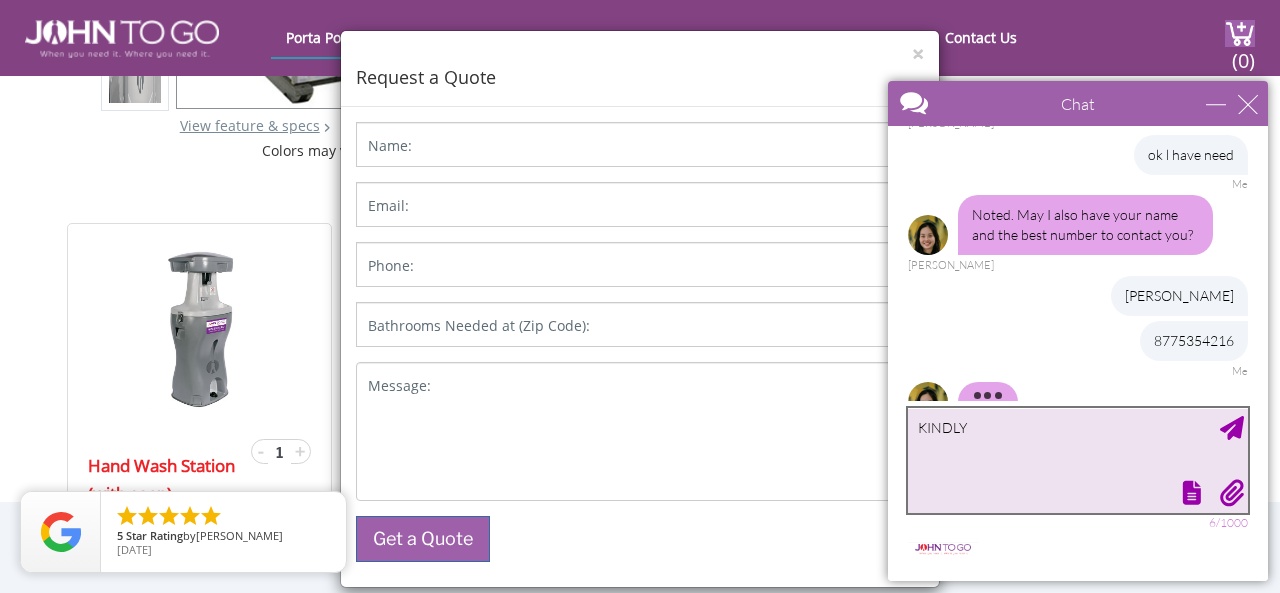 scroll, scrollTop: 1513, scrollLeft: 0, axis: vertical 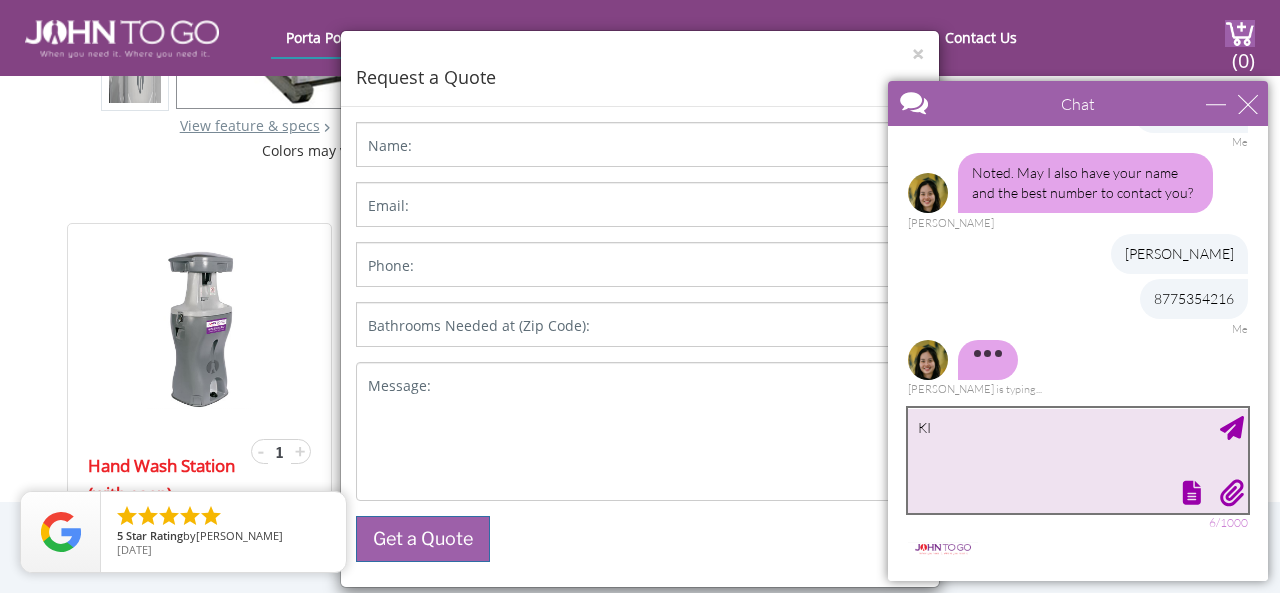 type on "K" 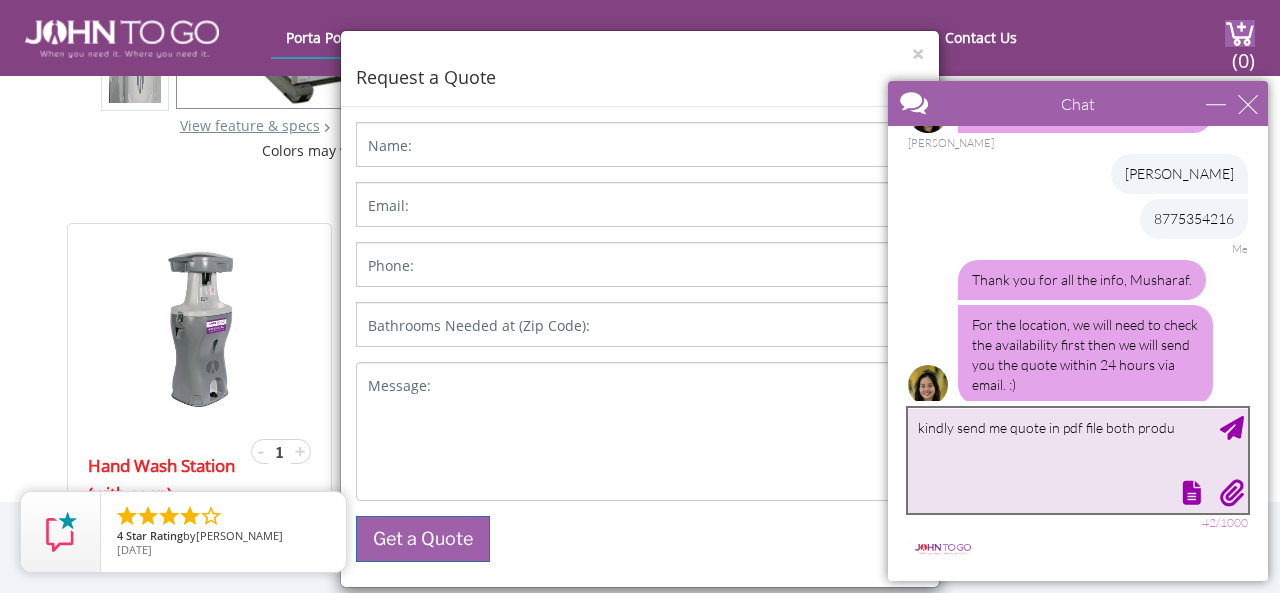 scroll, scrollTop: 1618, scrollLeft: 0, axis: vertical 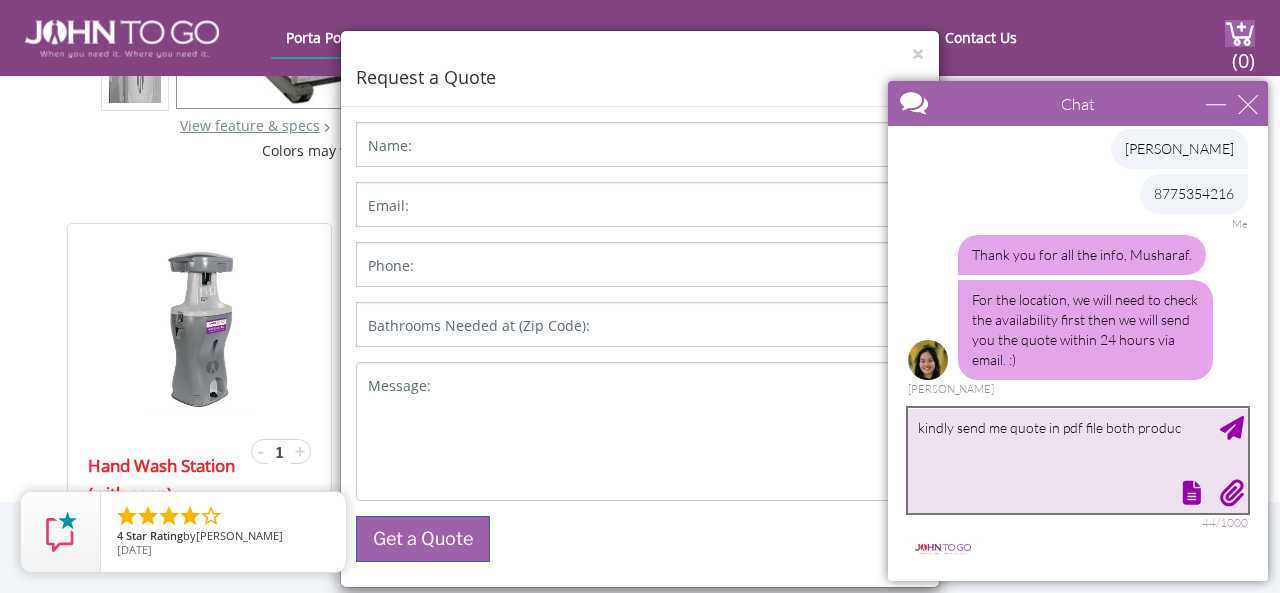 type on "kindly send me quote in pdf file both product" 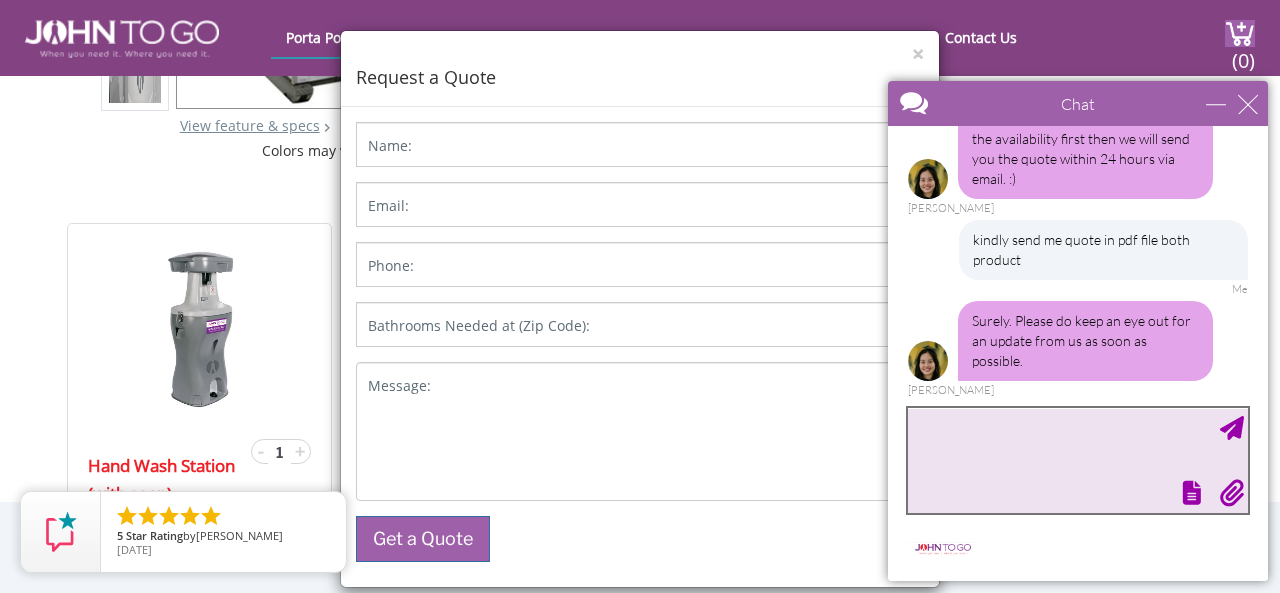 scroll, scrollTop: 1845, scrollLeft: 0, axis: vertical 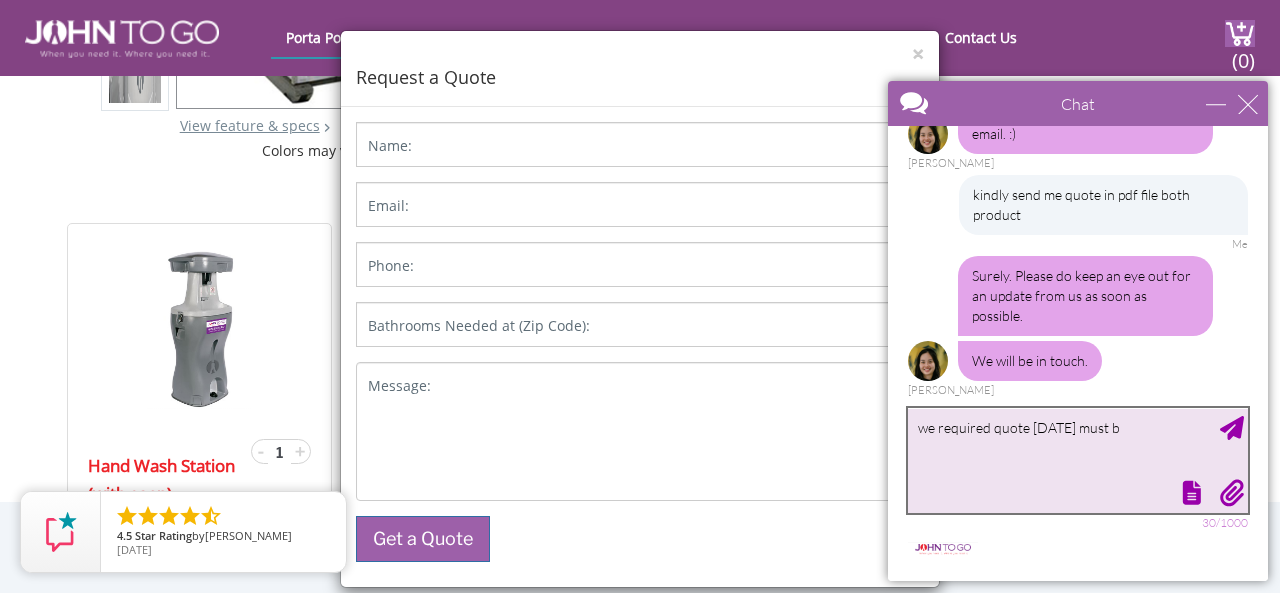 type on "we required quote [DATE] must be" 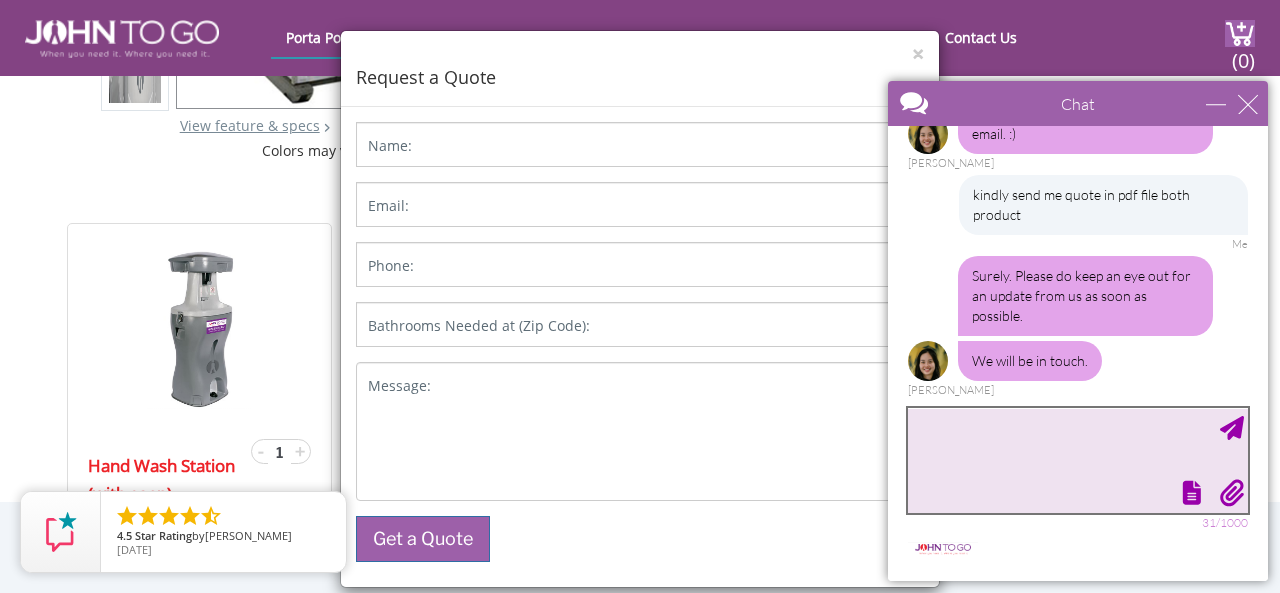 scroll, scrollTop: 1906, scrollLeft: 0, axis: vertical 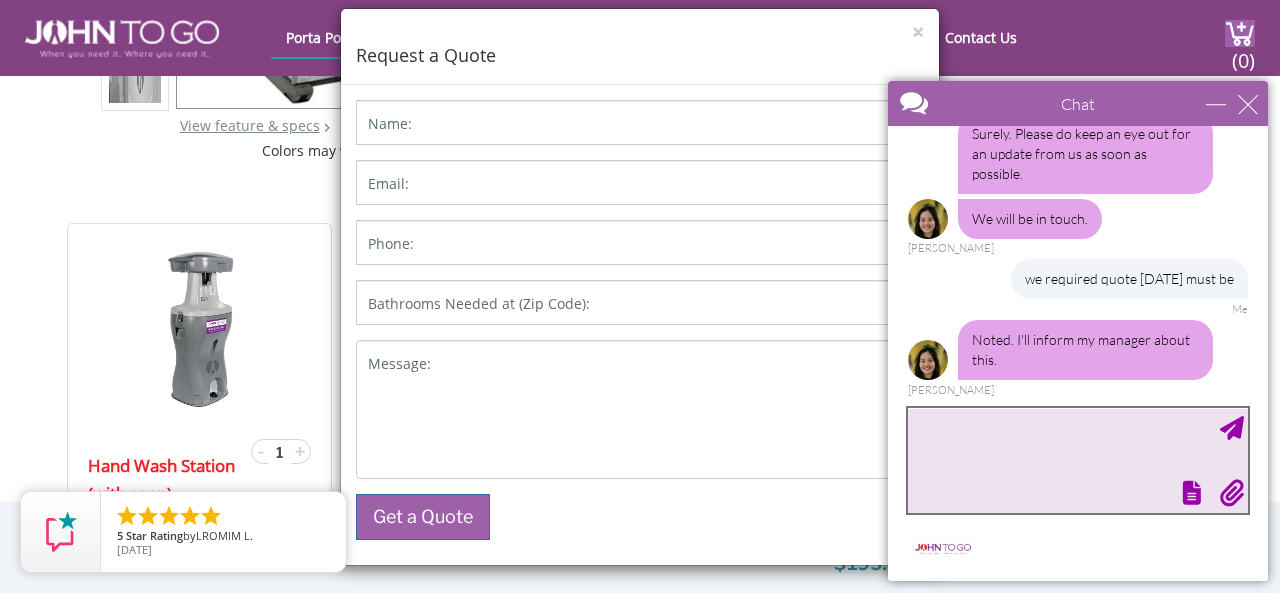 drag, startPoint x: 1035, startPoint y: 501, endPoint x: 1098, endPoint y: 466, distance: 72.06941 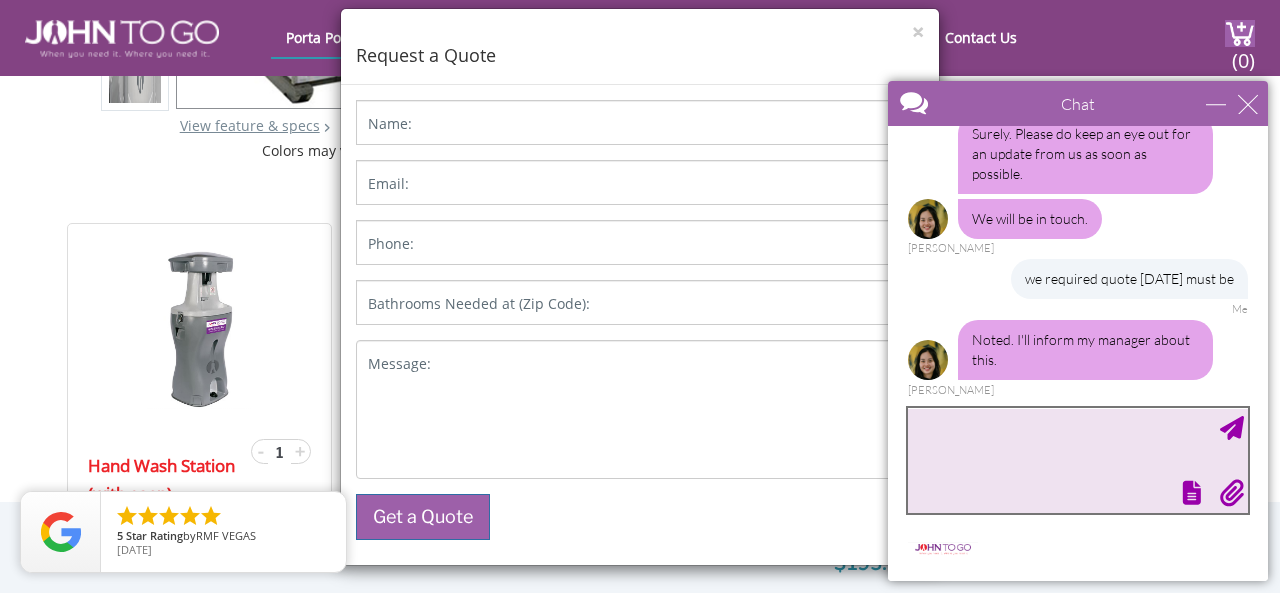 paste on "Handwashing station" 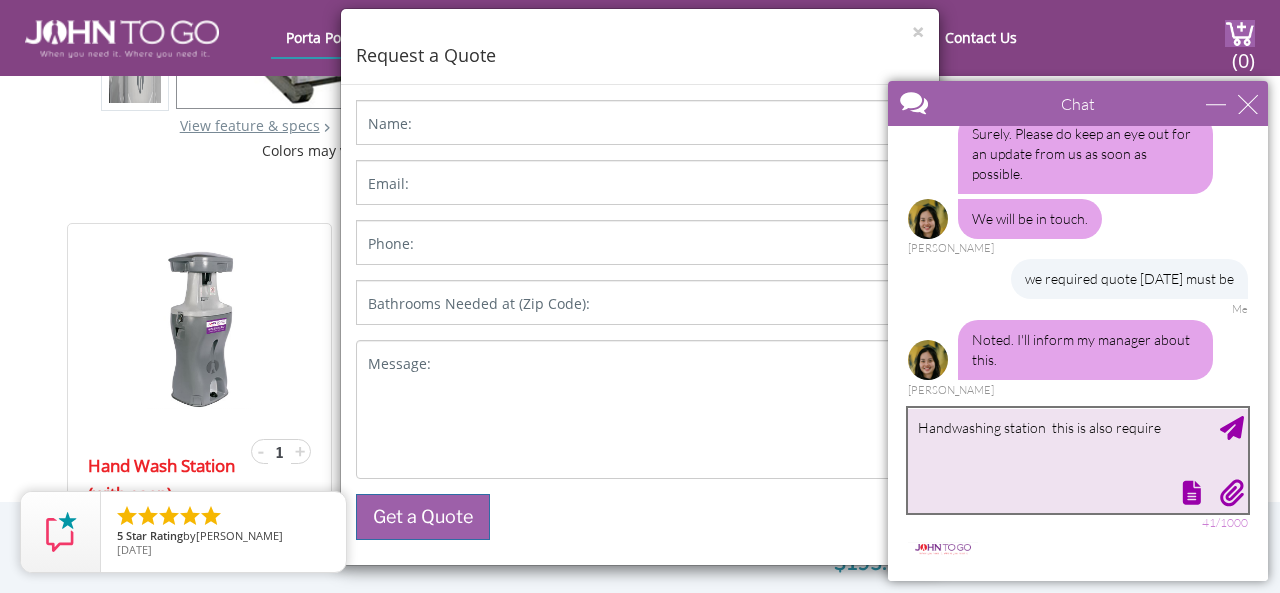 type on "Handwashing station  this is also required" 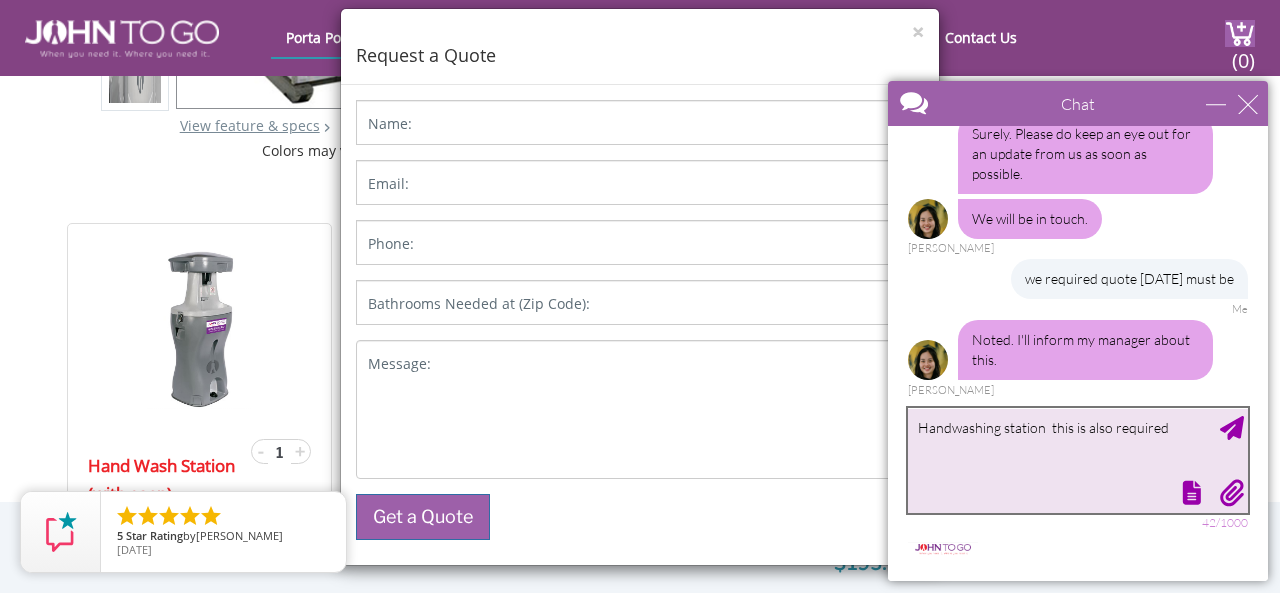 type 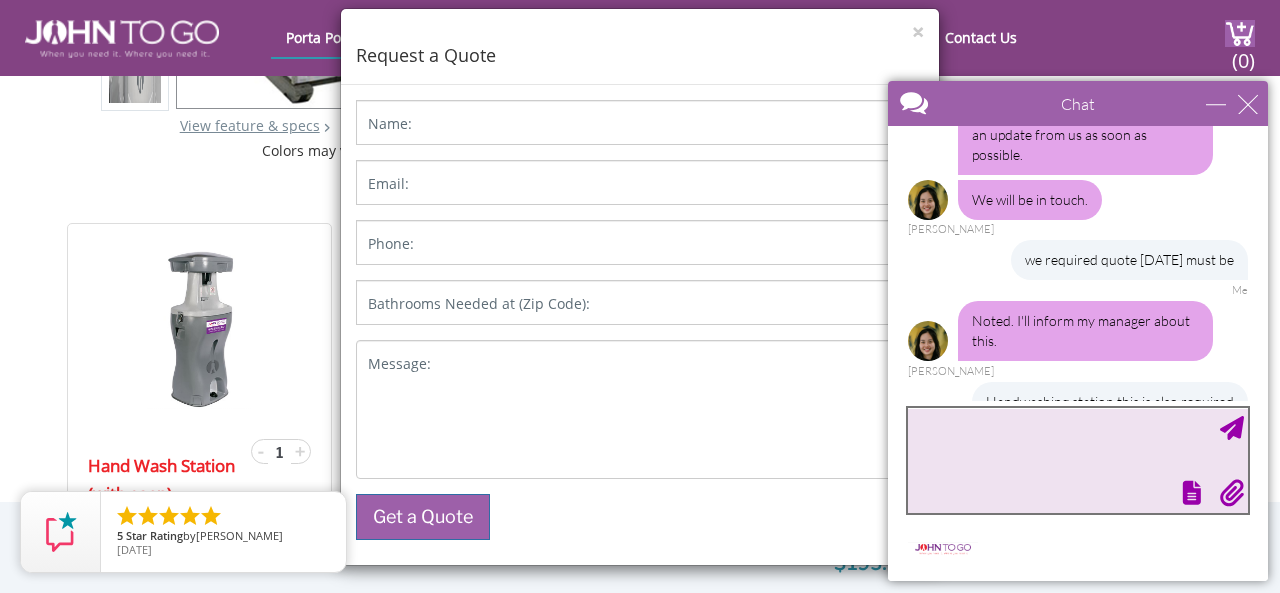 scroll, scrollTop: 2047, scrollLeft: 0, axis: vertical 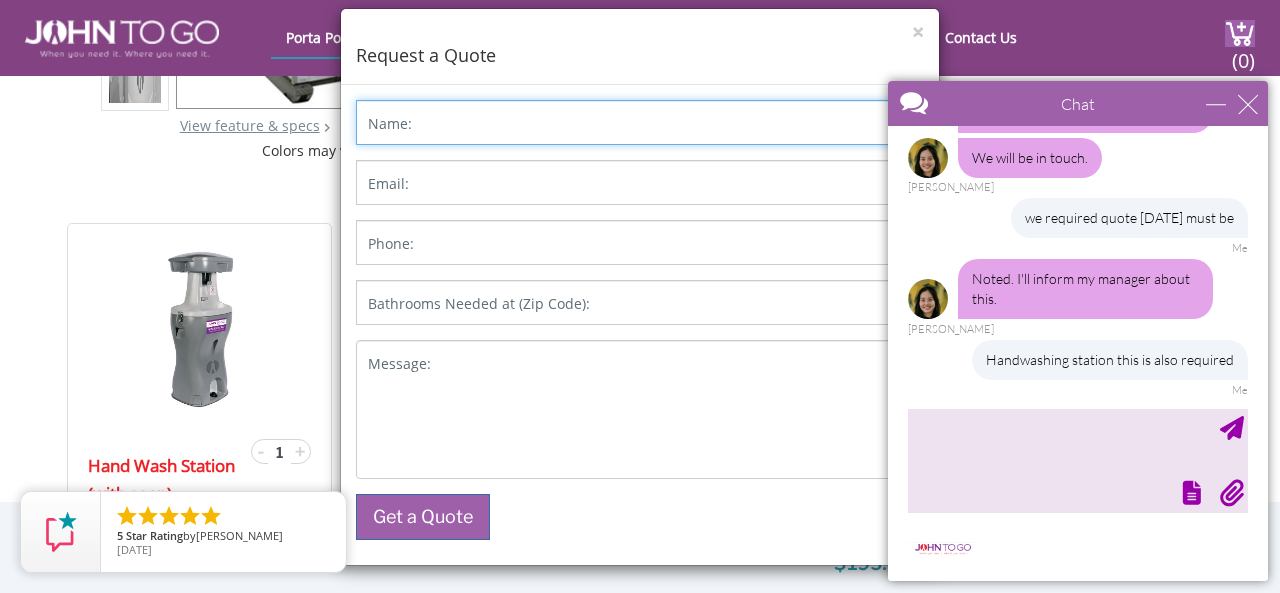 click on "Name:" at bounding box center (640, 122) 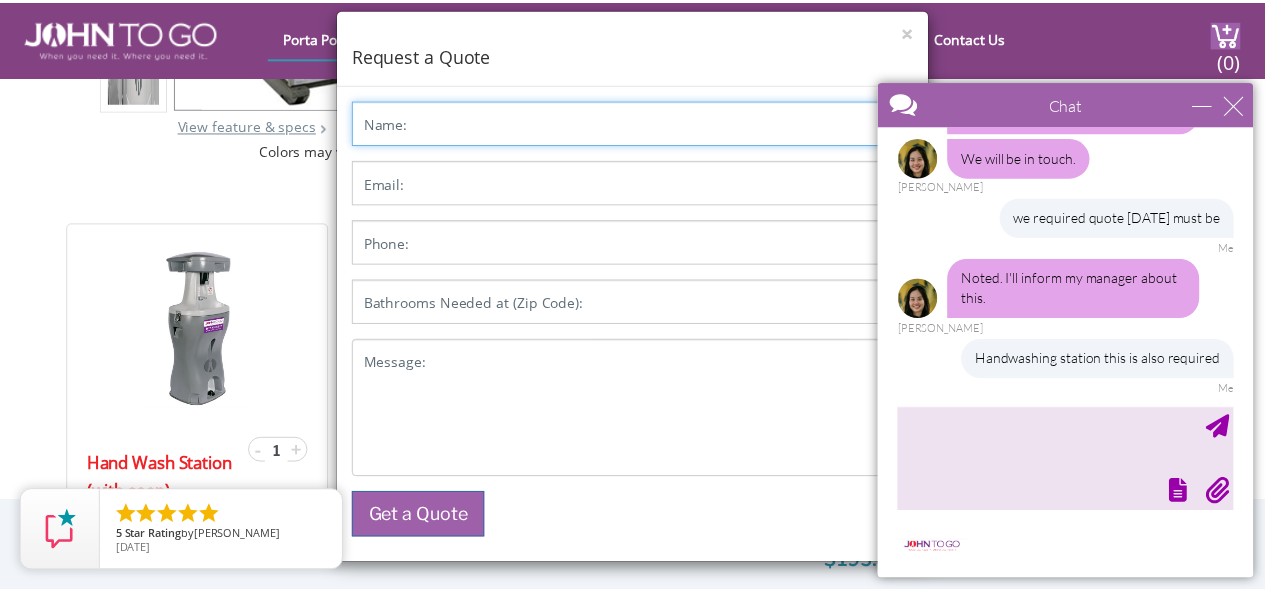 scroll, scrollTop: 2108, scrollLeft: 0, axis: vertical 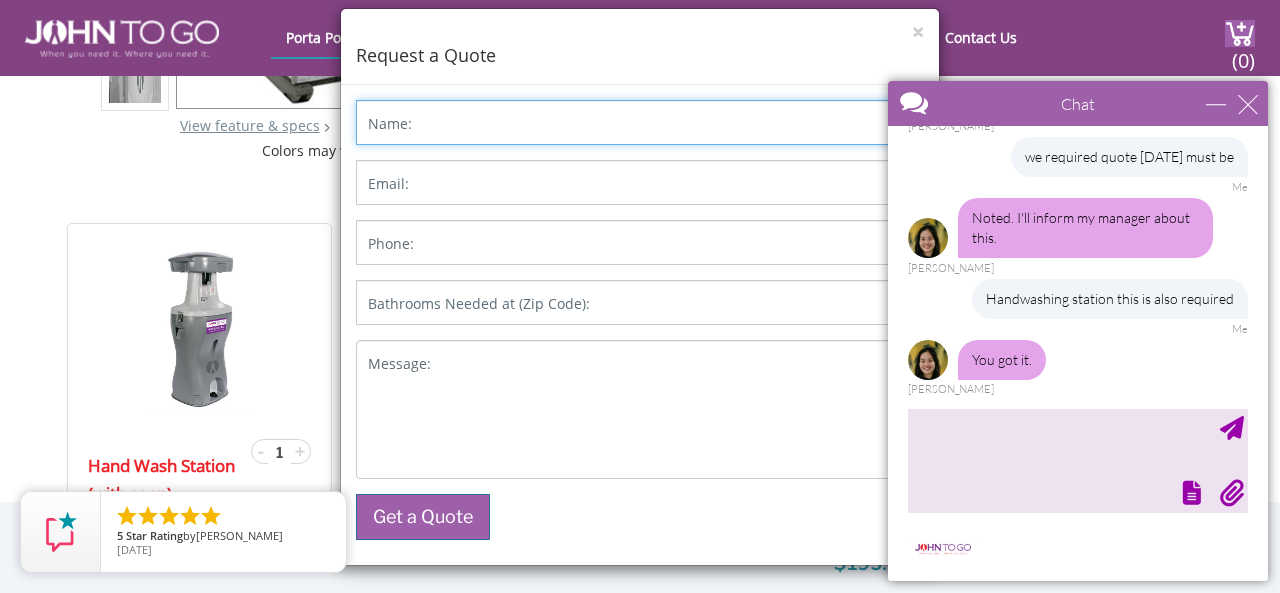 type on "[PERSON_NAME] [PERSON_NAME]" 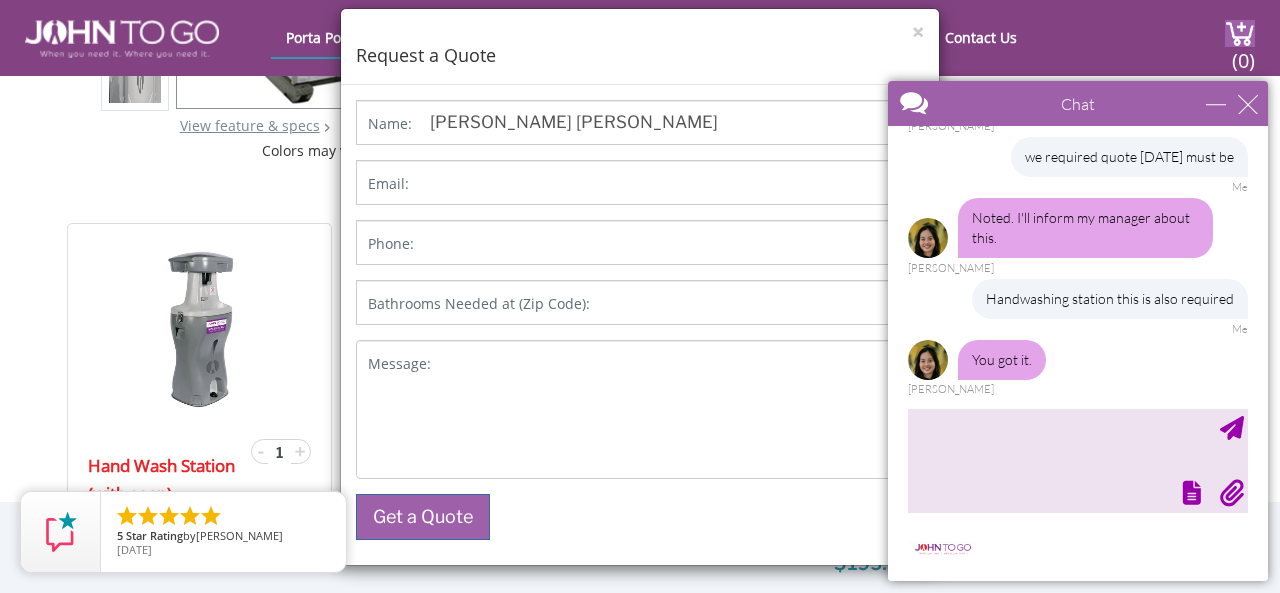 type on "[EMAIL_ADDRESS][DOMAIN_NAME]" 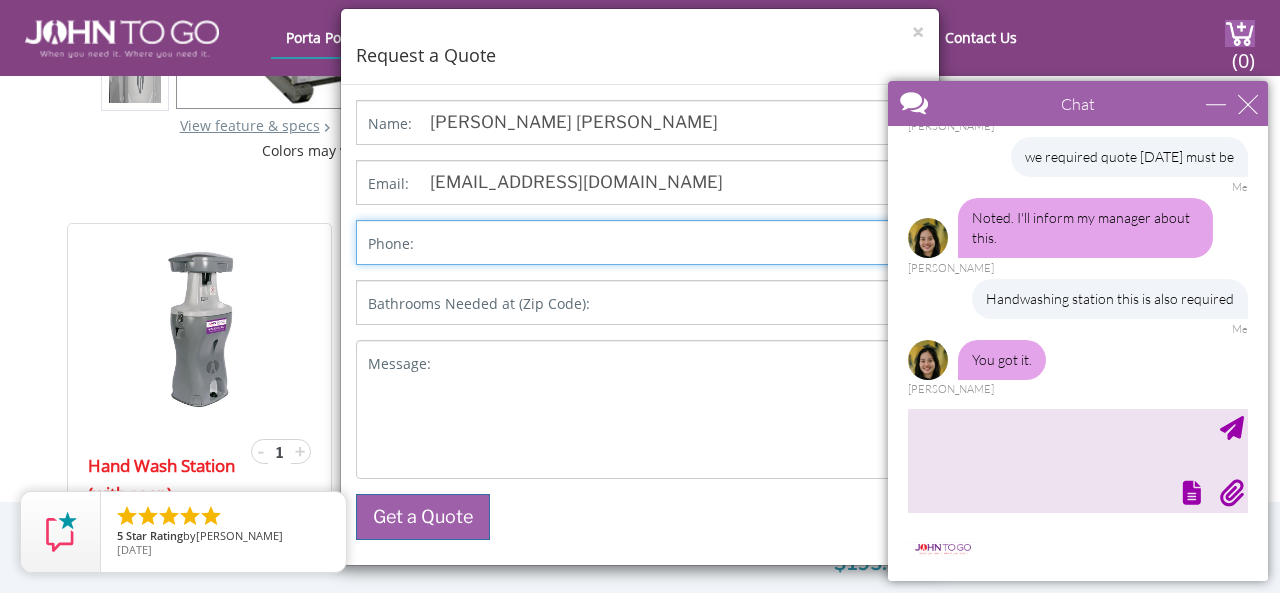 type on "18775354216" 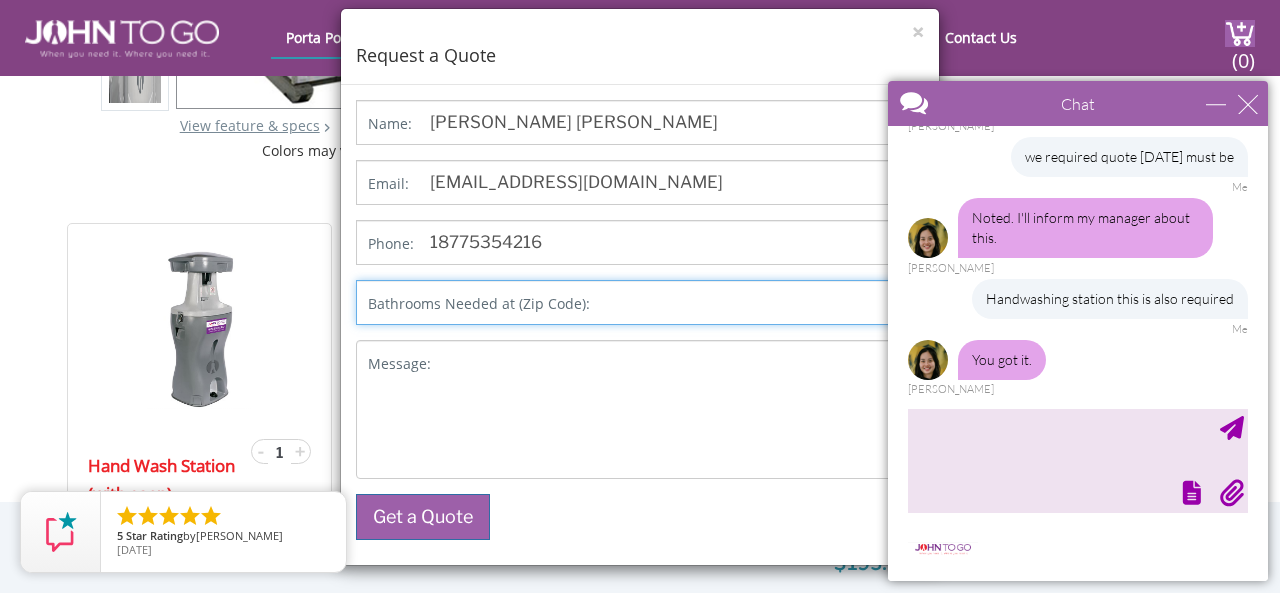 type on "78552" 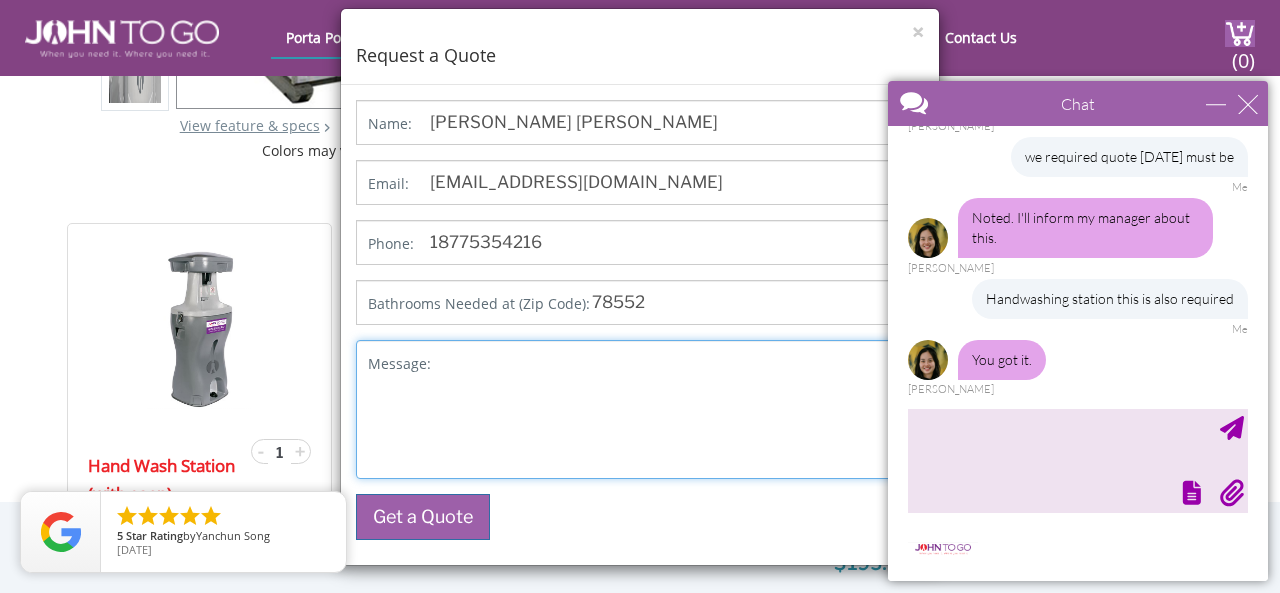 click on "Message:" at bounding box center [640, 409] 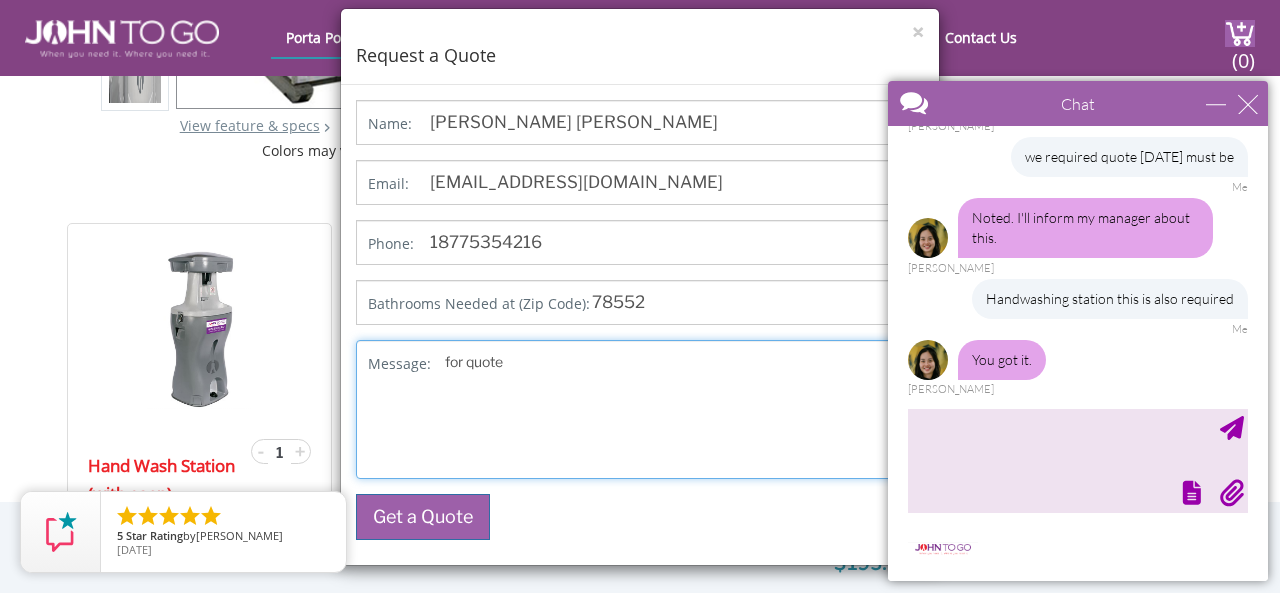 type on "for quote" 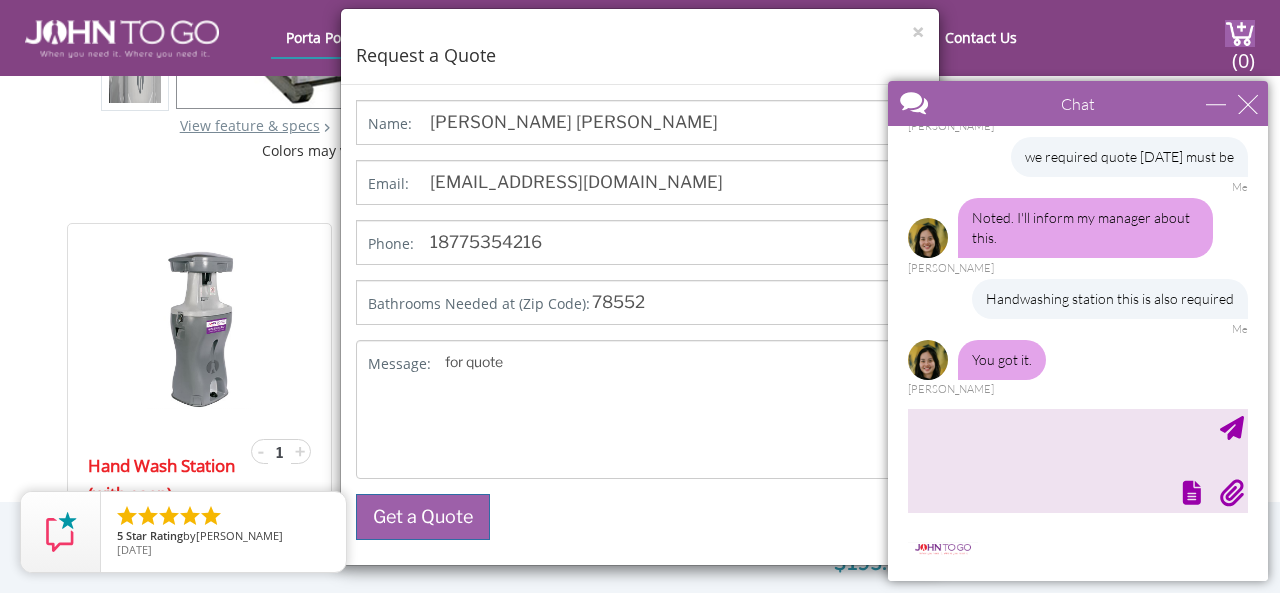 click on "Bathrooms Needed at (Zip Code):" at bounding box center [479, 304] 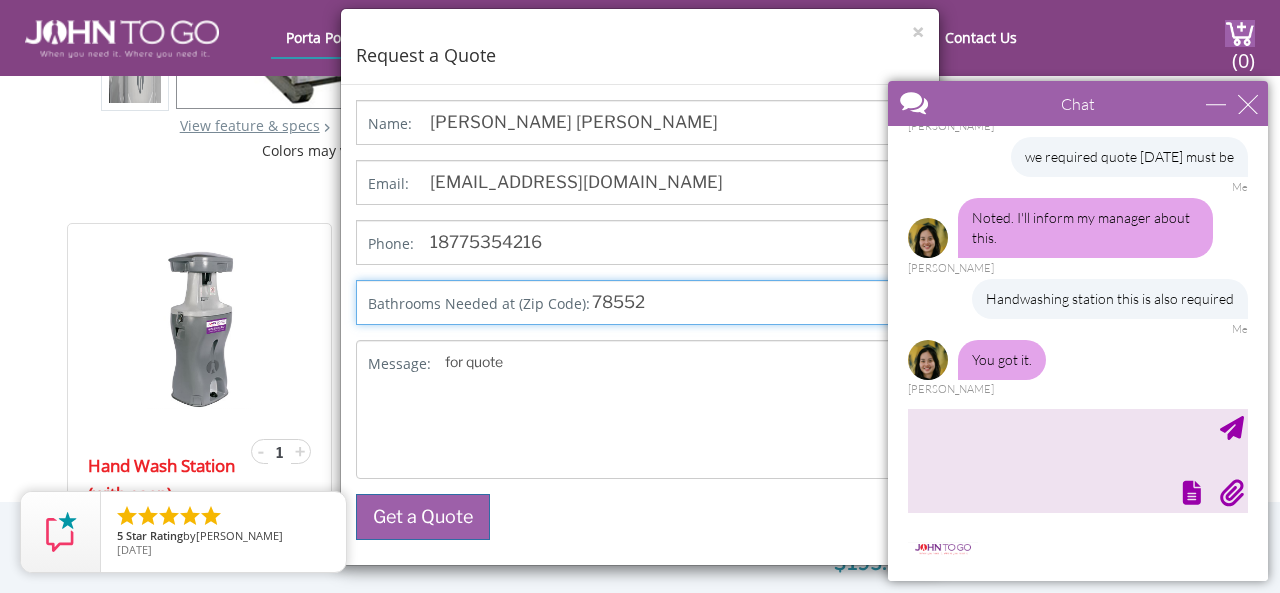 click on "78552" at bounding box center [640, 302] 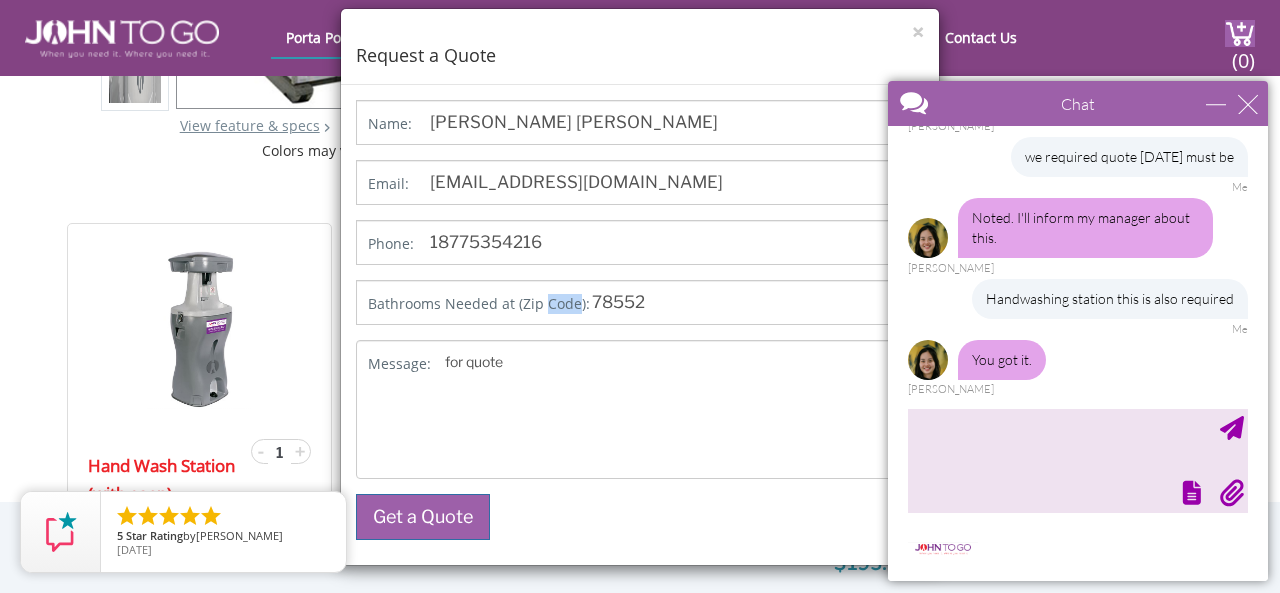 click on "Bathrooms Needed at (Zip Code):" at bounding box center (479, 304) 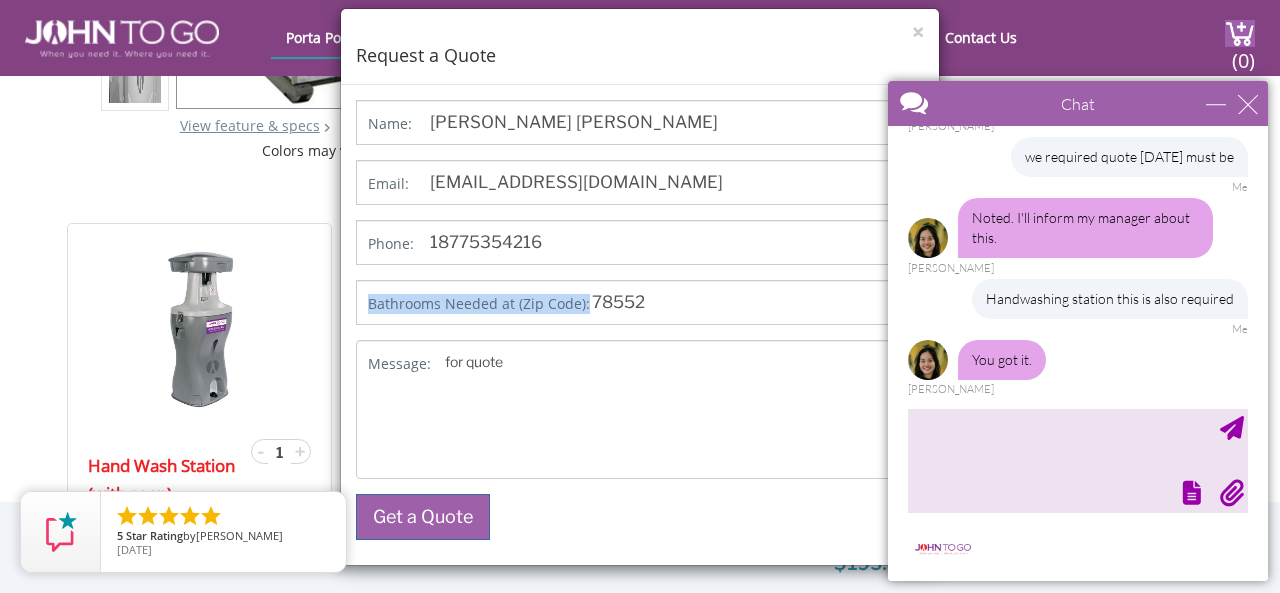 click on "Bathrooms Needed at (Zip Code):" at bounding box center [479, 304] 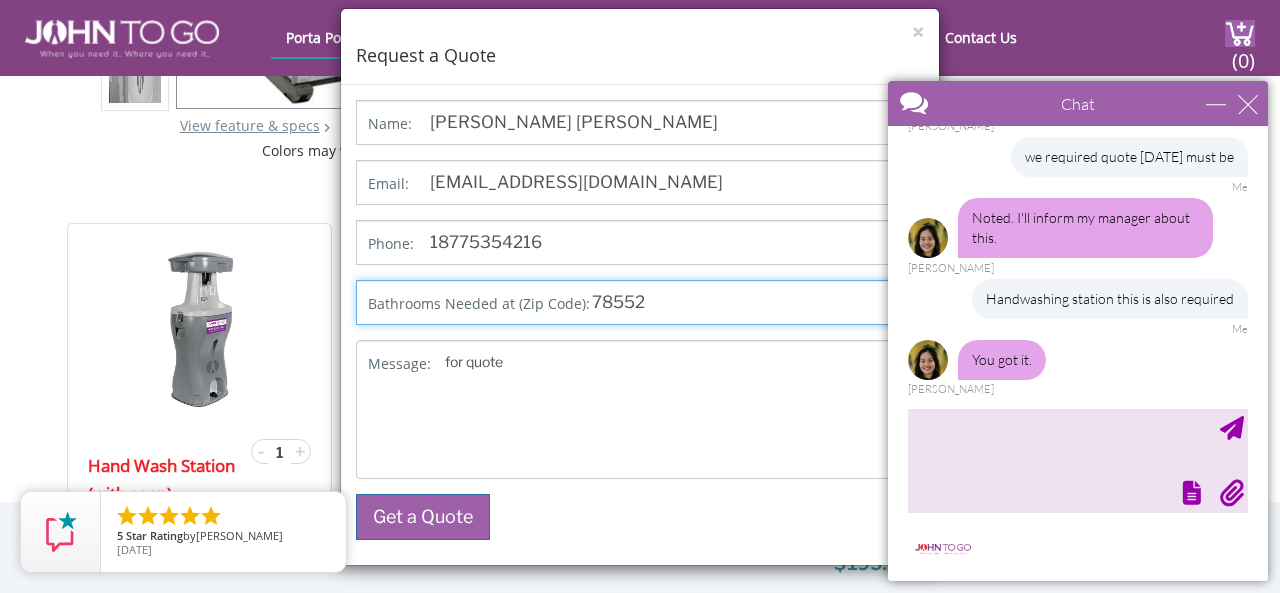 click on "78552" at bounding box center (640, 302) 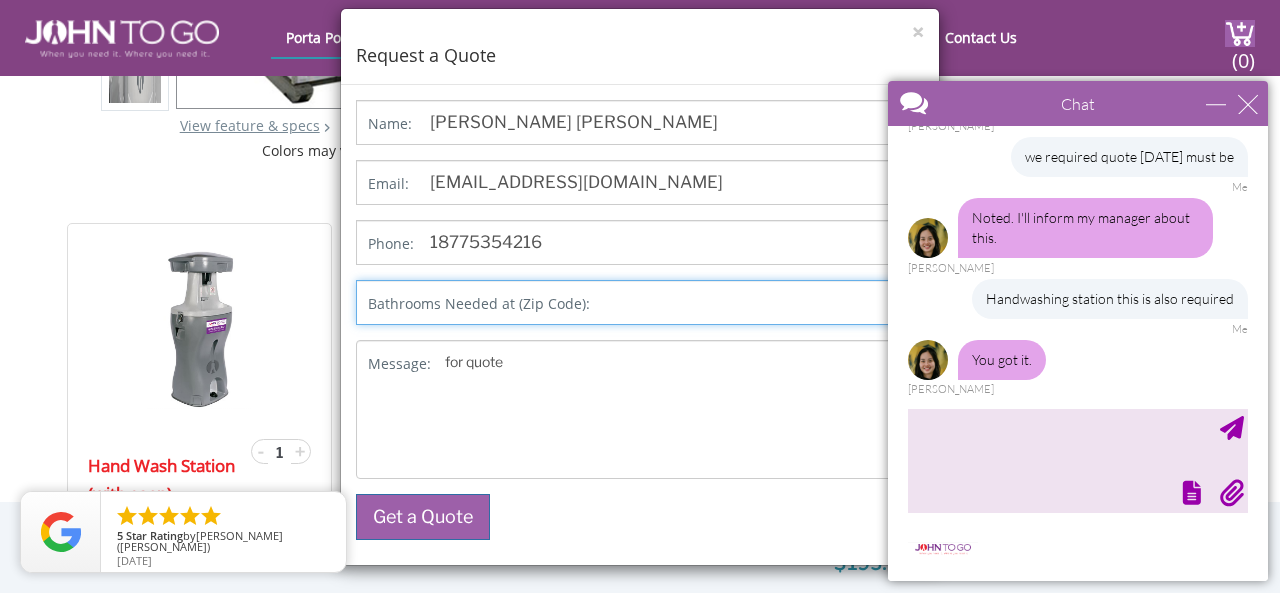 type 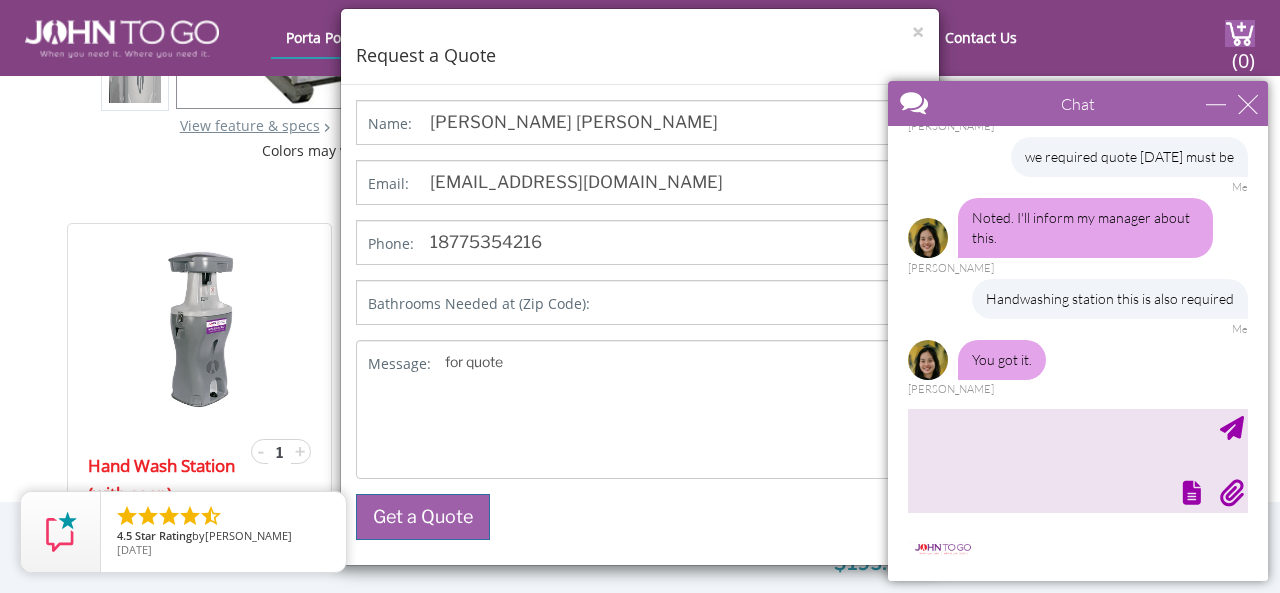 click on "Bathrooms Needed at (Zip Code):" at bounding box center [479, 304] 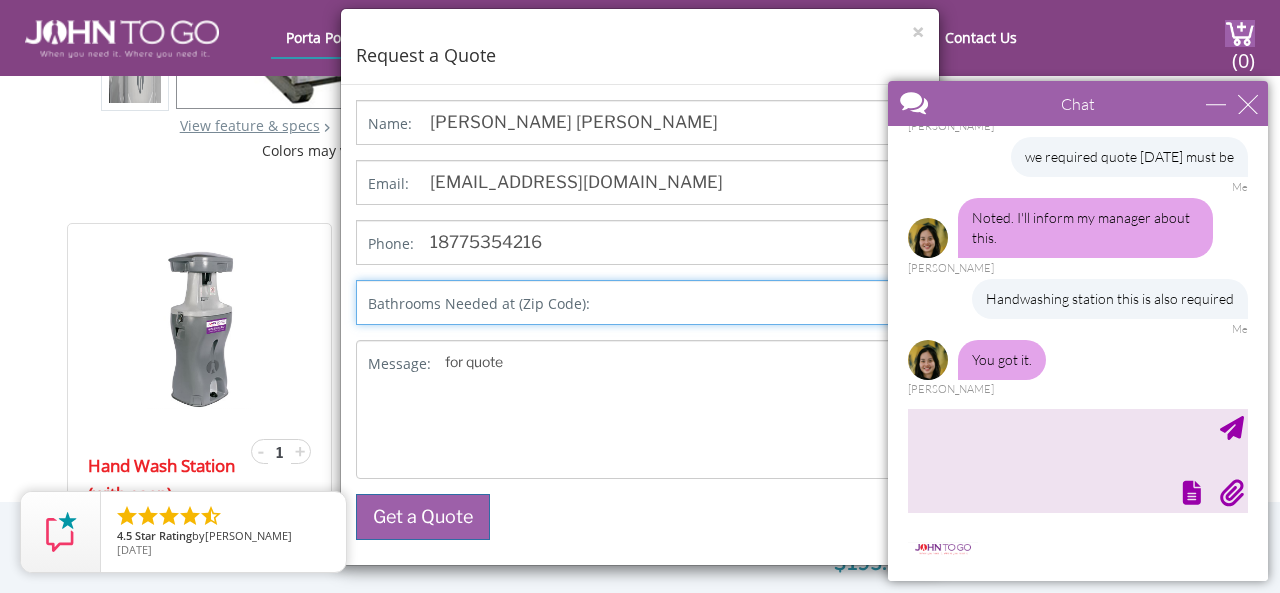 click on "Bathrooms Needed at (Zip Code):" at bounding box center (640, 302) 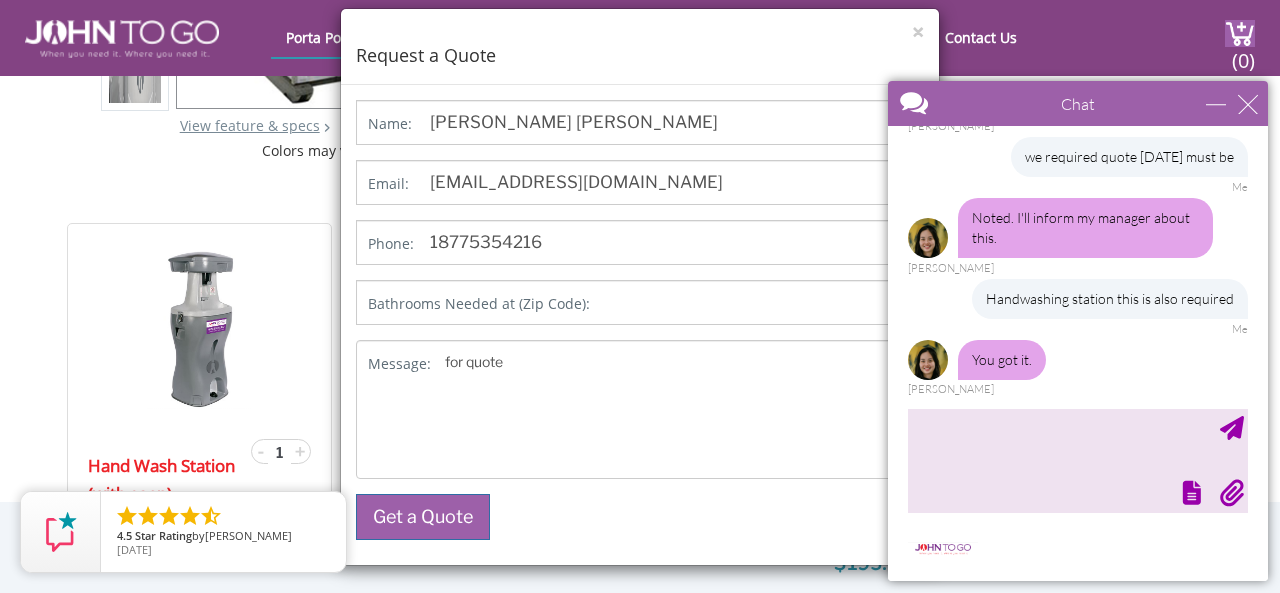 click on "Bathrooms Needed at (Zip Code):" at bounding box center (479, 304) 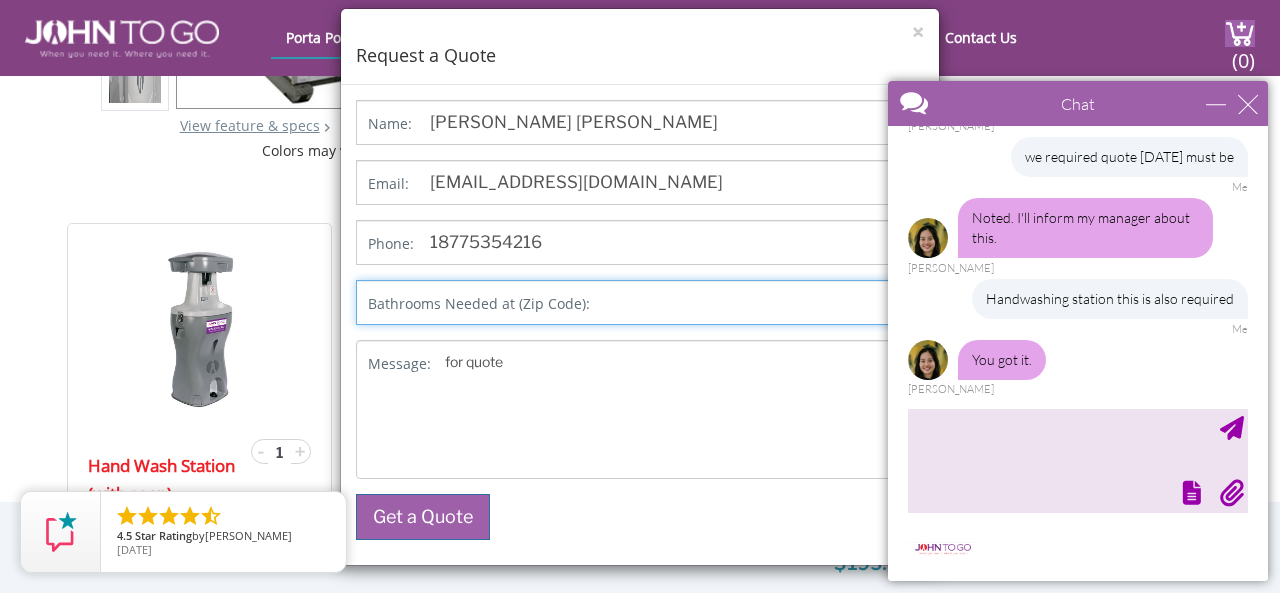 click on "Bathrooms Needed at (Zip Code):" at bounding box center [640, 302] 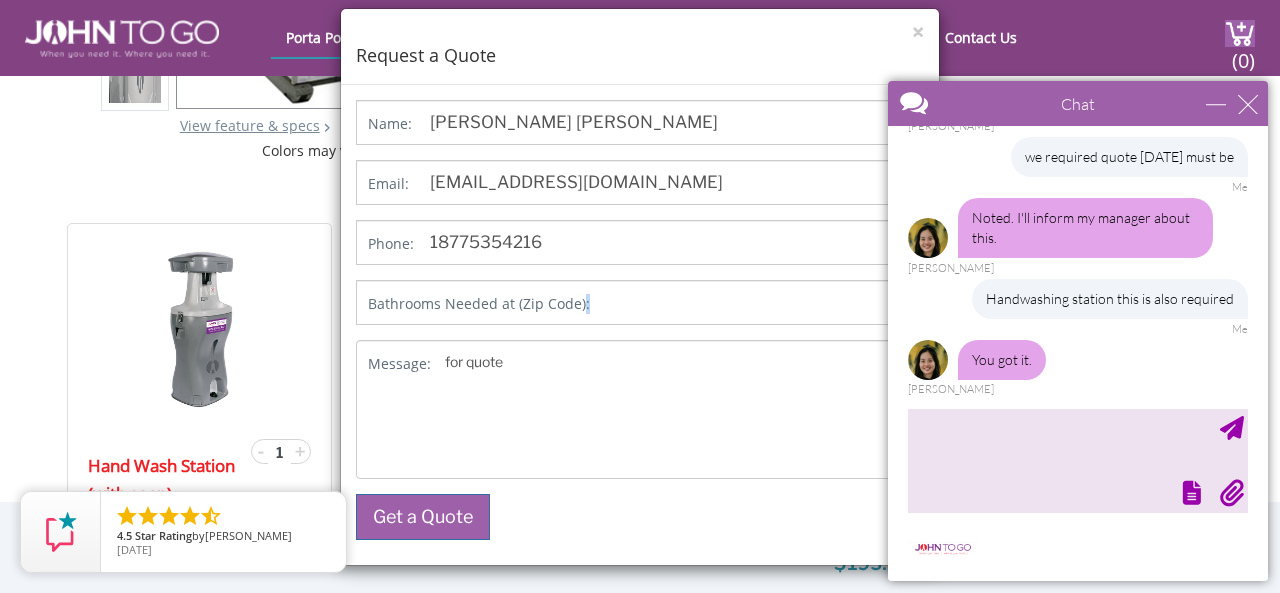 click on "Bathrooms Needed at (Zip Code):" at bounding box center [479, 304] 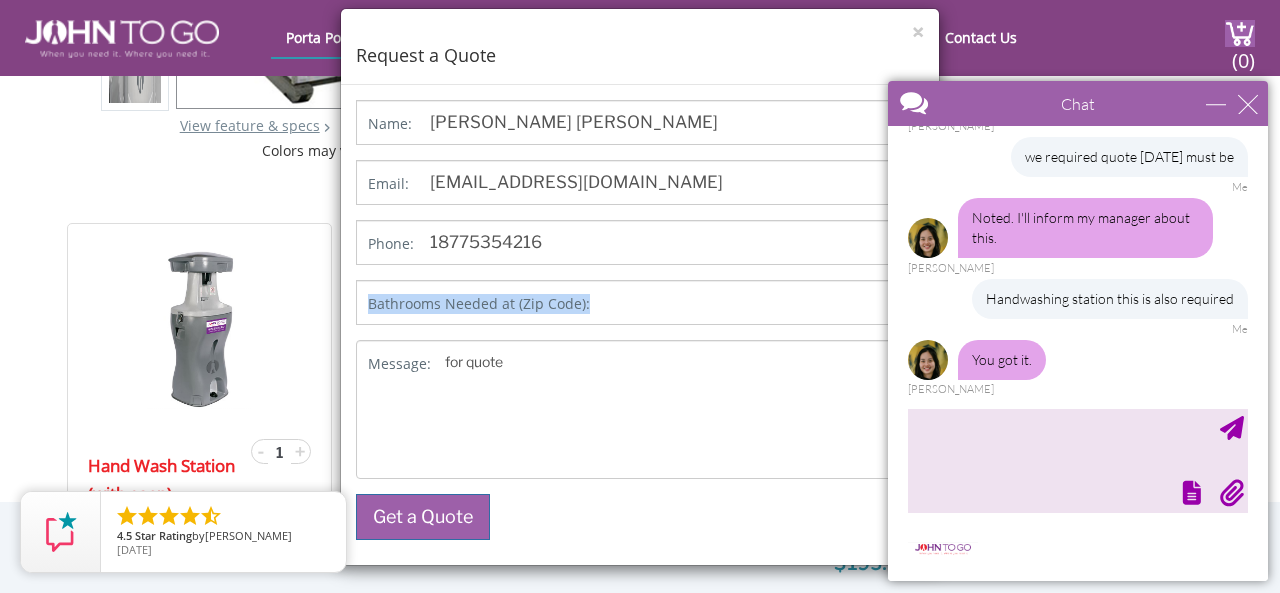 click on "Bathrooms Needed at (Zip Code):" at bounding box center [479, 304] 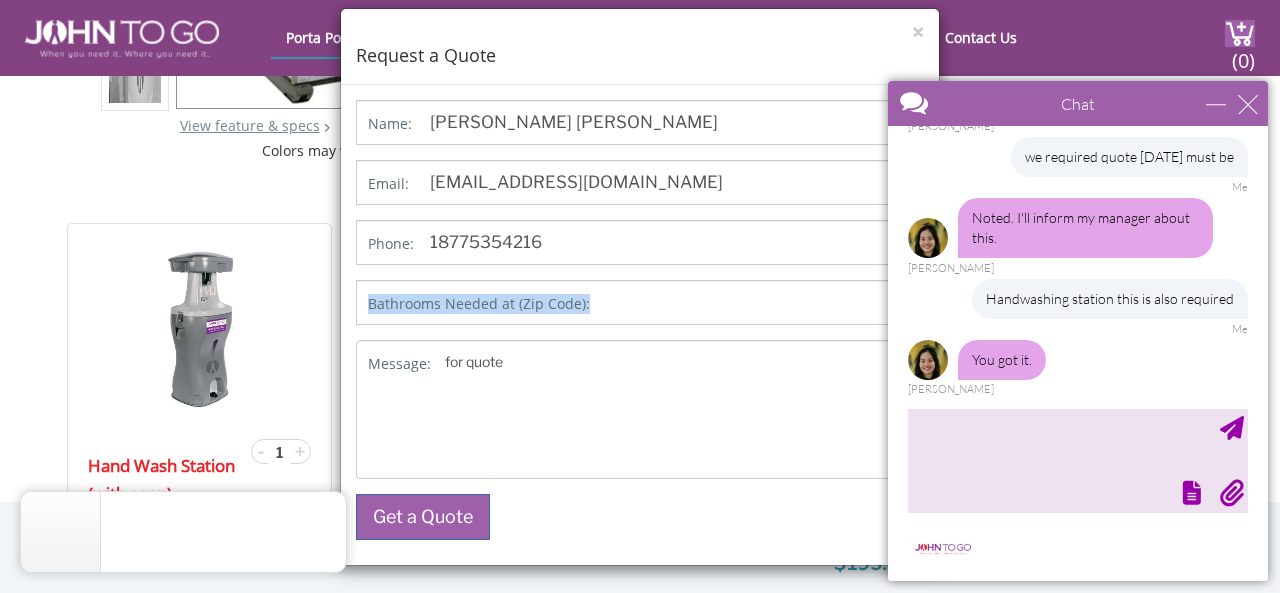 drag, startPoint x: 574, startPoint y: 303, endPoint x: 527, endPoint y: 303, distance: 47 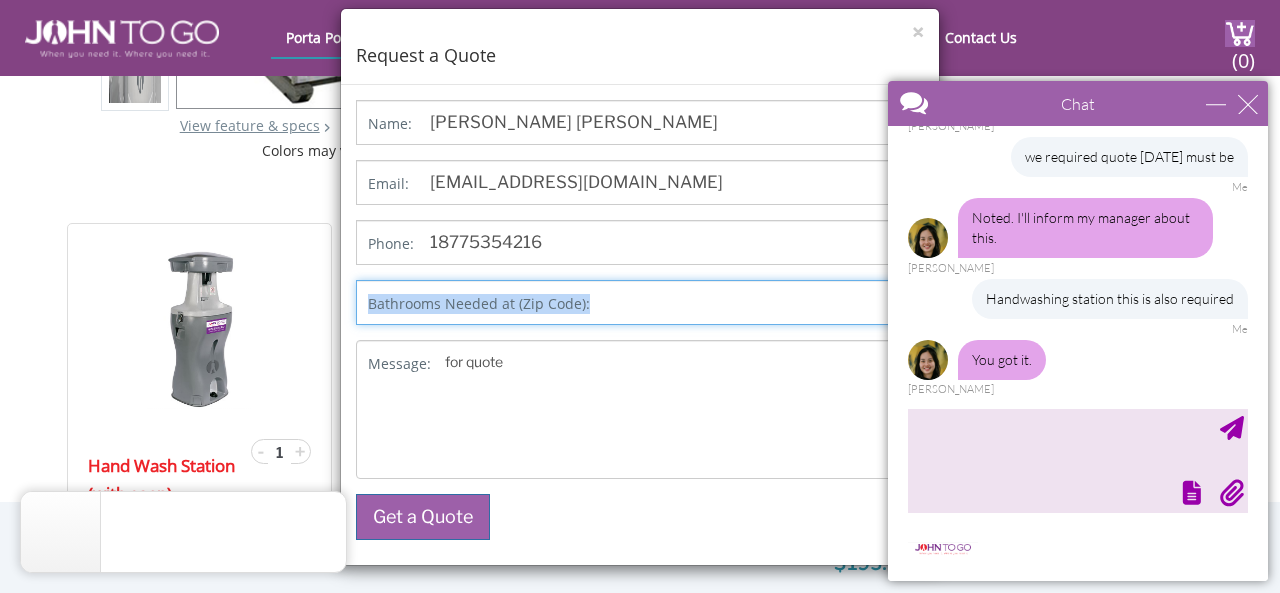 click on "Bathrooms Needed at (Zip Code):" at bounding box center [640, 302] 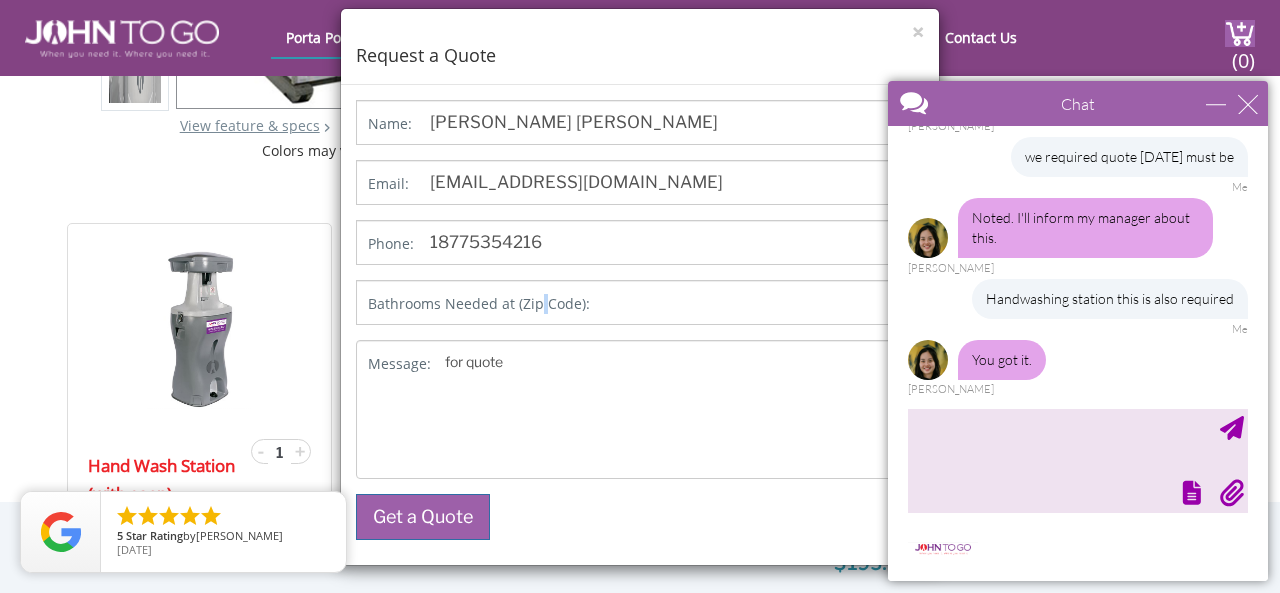 click on "Bathrooms Needed at (Zip Code):" at bounding box center (479, 304) 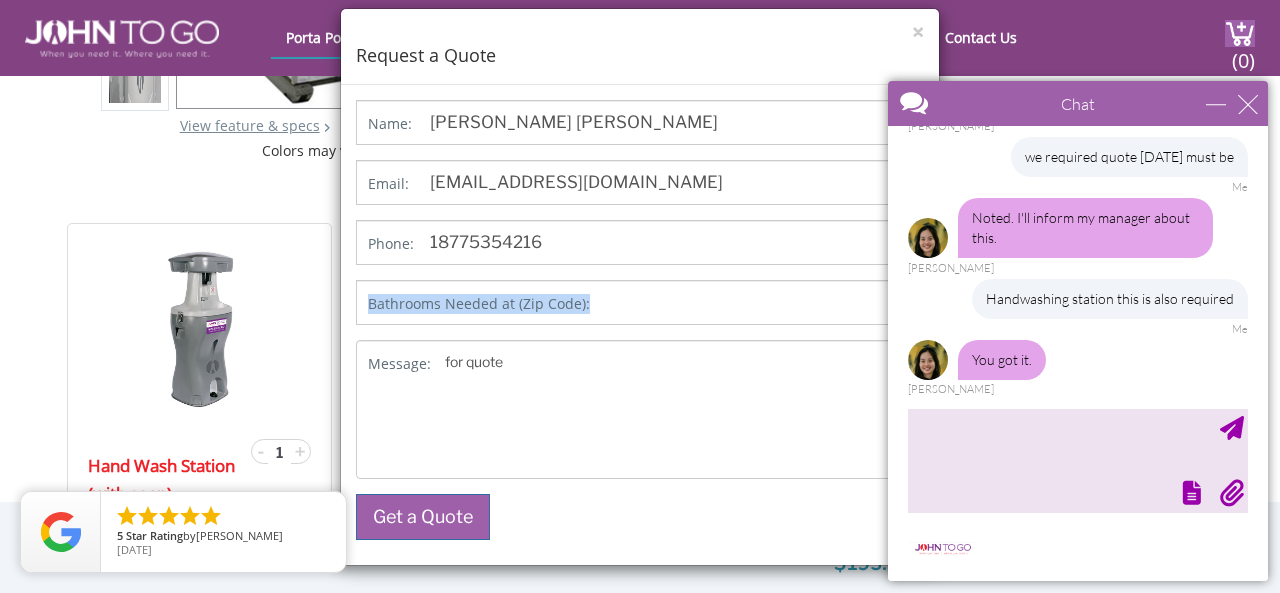 click on "Bathrooms Needed at (Zip Code):" at bounding box center (479, 304) 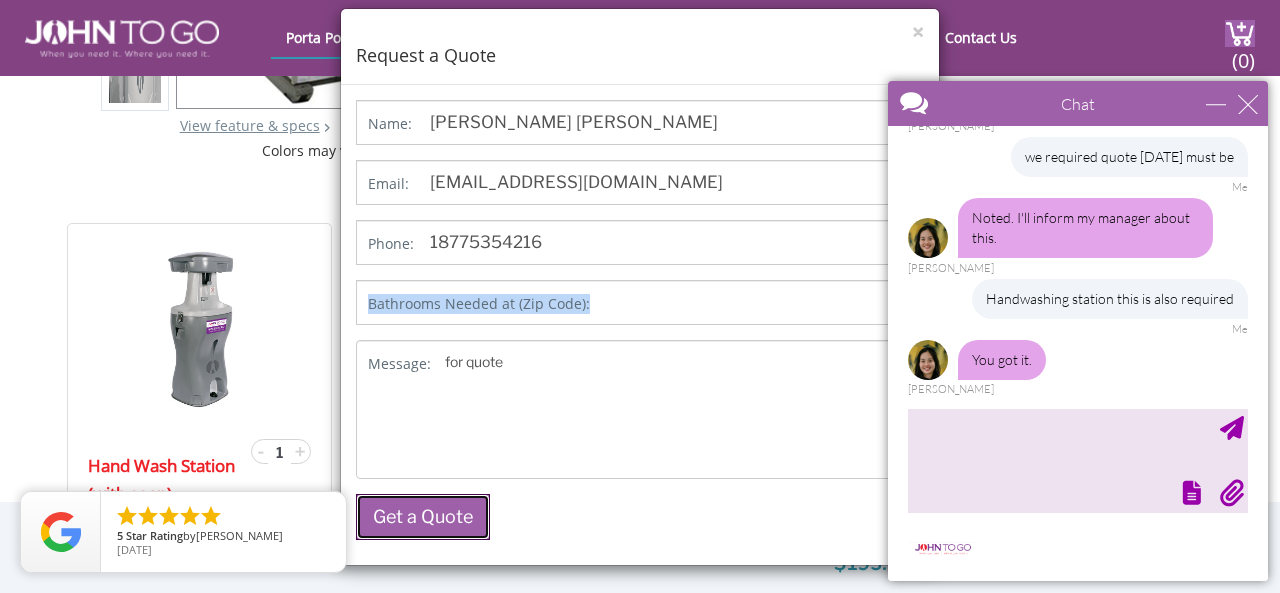 click on "Get a Quote" at bounding box center [423, 517] 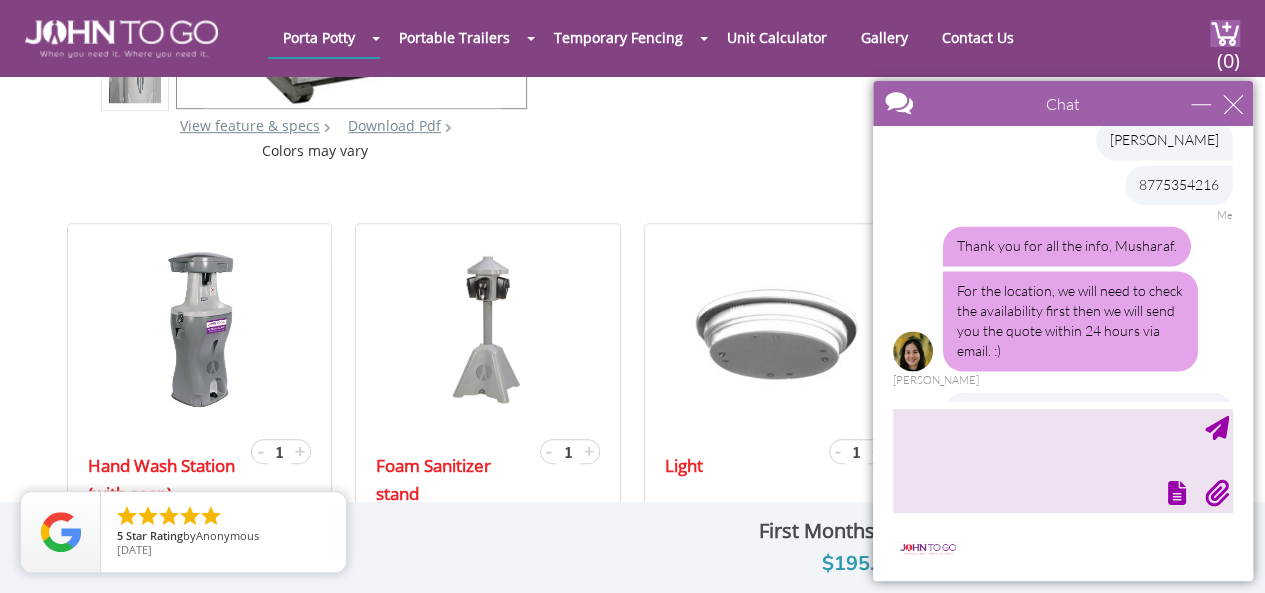 scroll, scrollTop: 2108, scrollLeft: 0, axis: vertical 